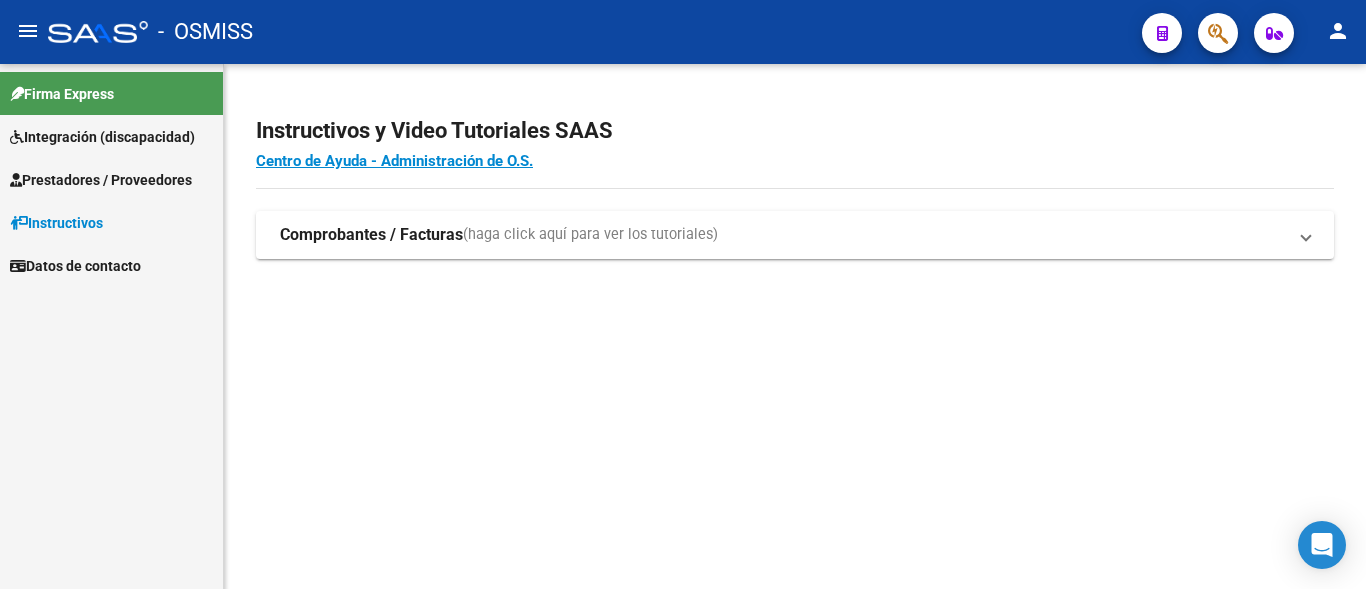 scroll, scrollTop: 0, scrollLeft: 0, axis: both 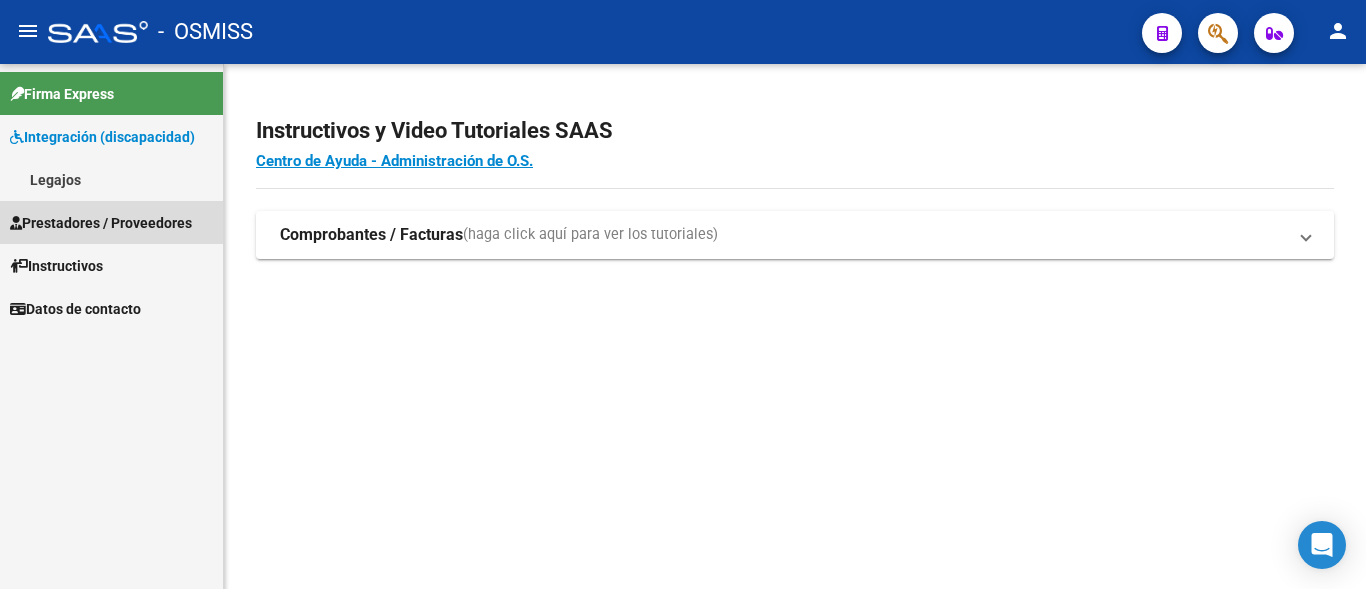 click on "Prestadores / Proveedores" at bounding box center (101, 223) 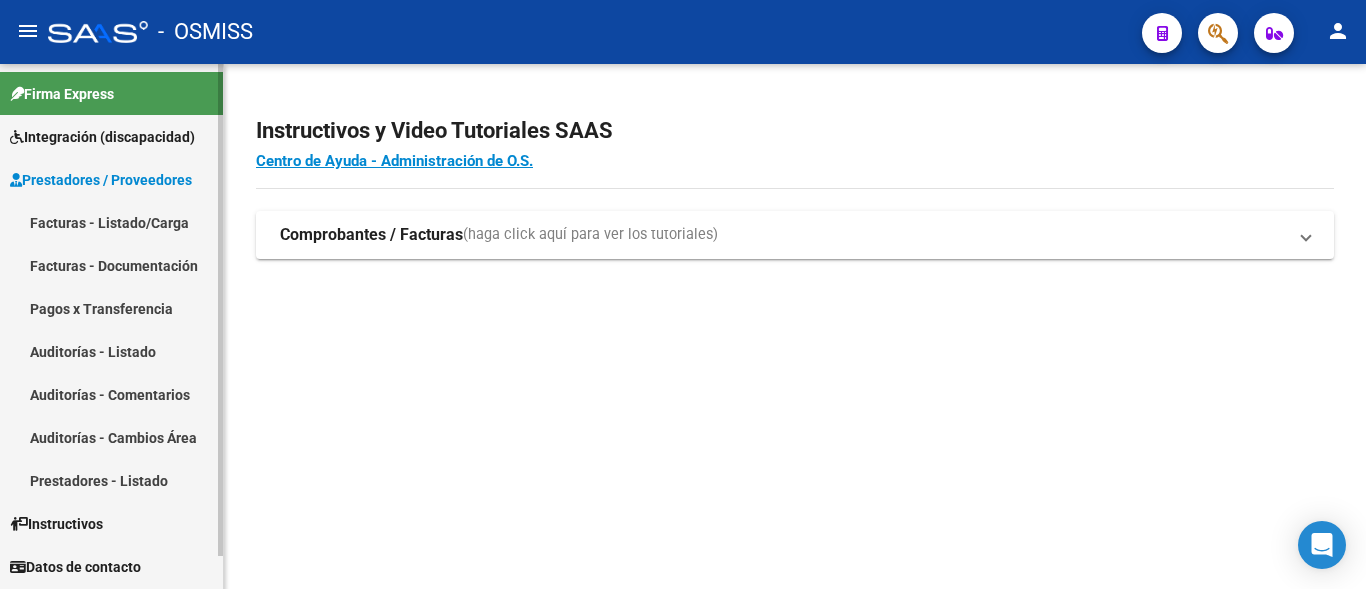 click on "Facturas - Documentación" at bounding box center [111, 265] 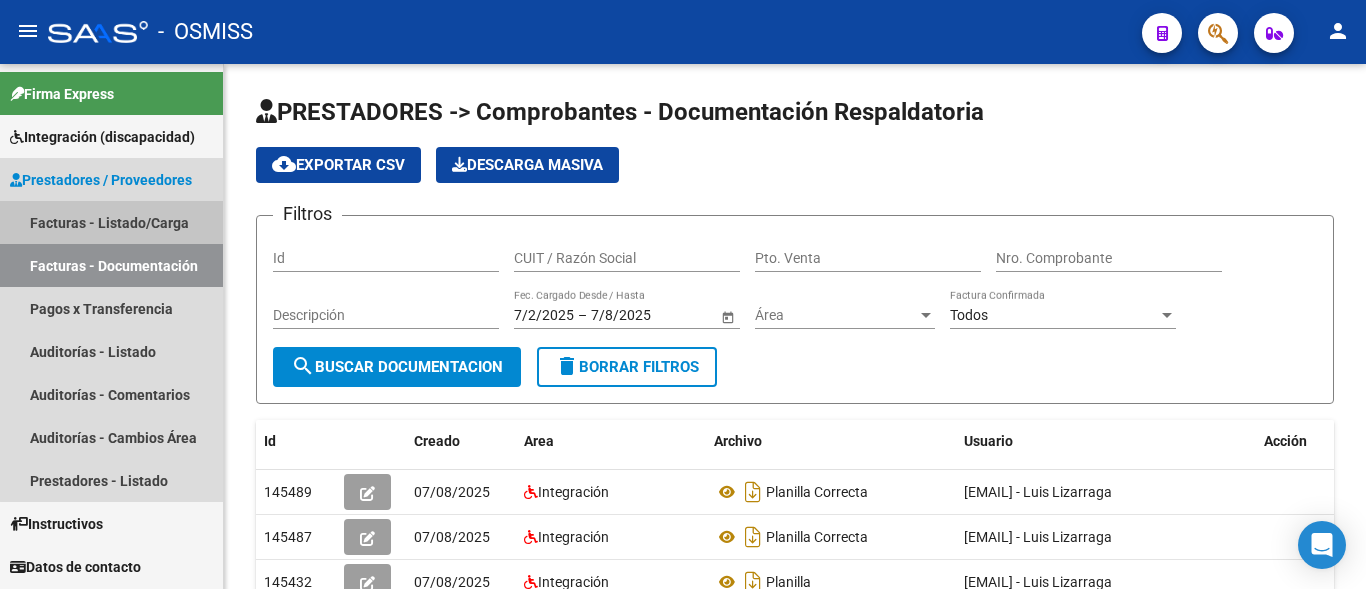 click on "Facturas - Listado/Carga" at bounding box center (111, 222) 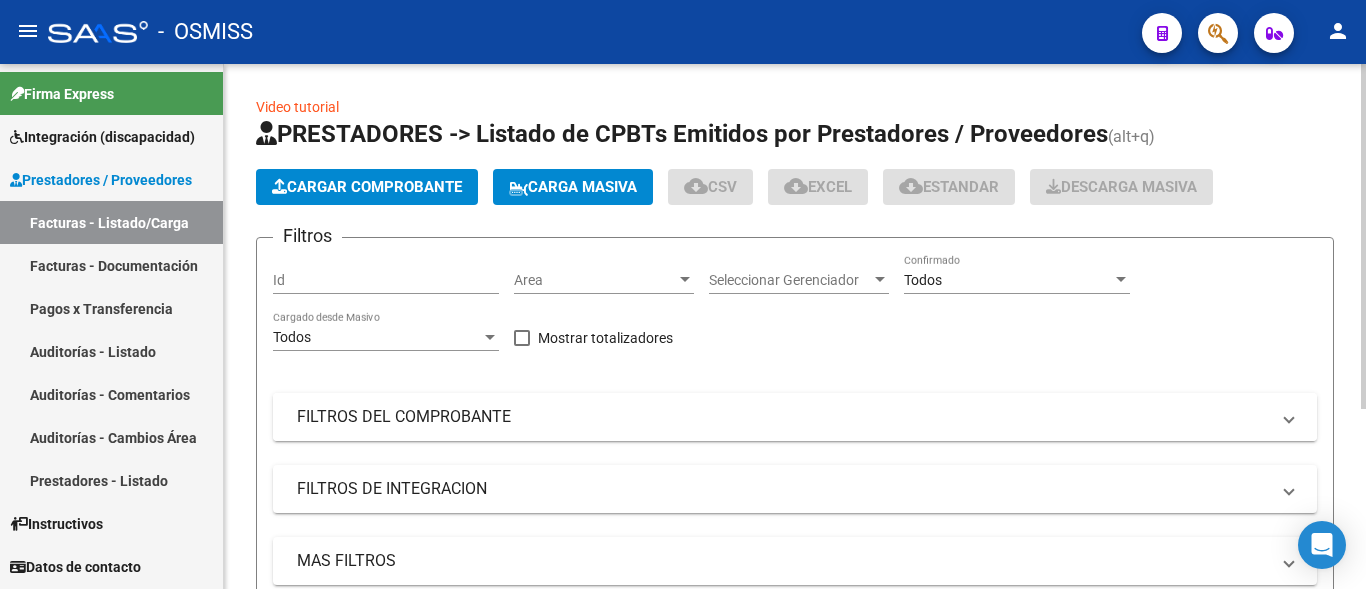 click on "FILTROS DEL COMPROBANTE" at bounding box center [783, 417] 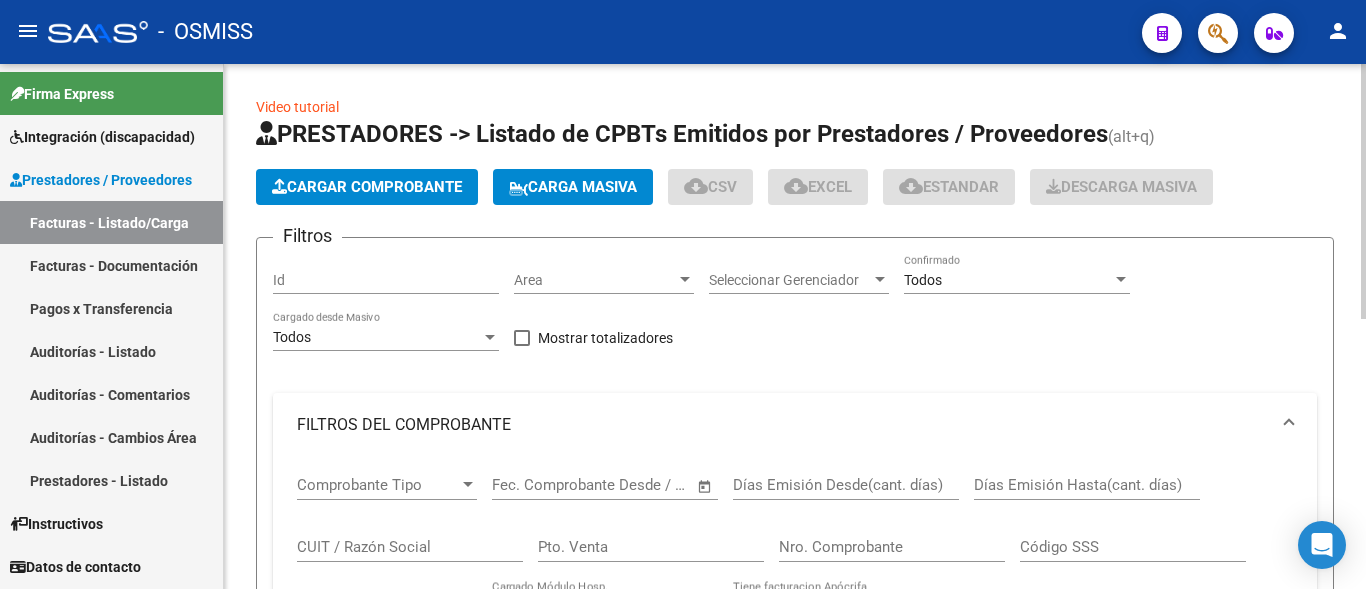 click on "CUIT / Razón Social" 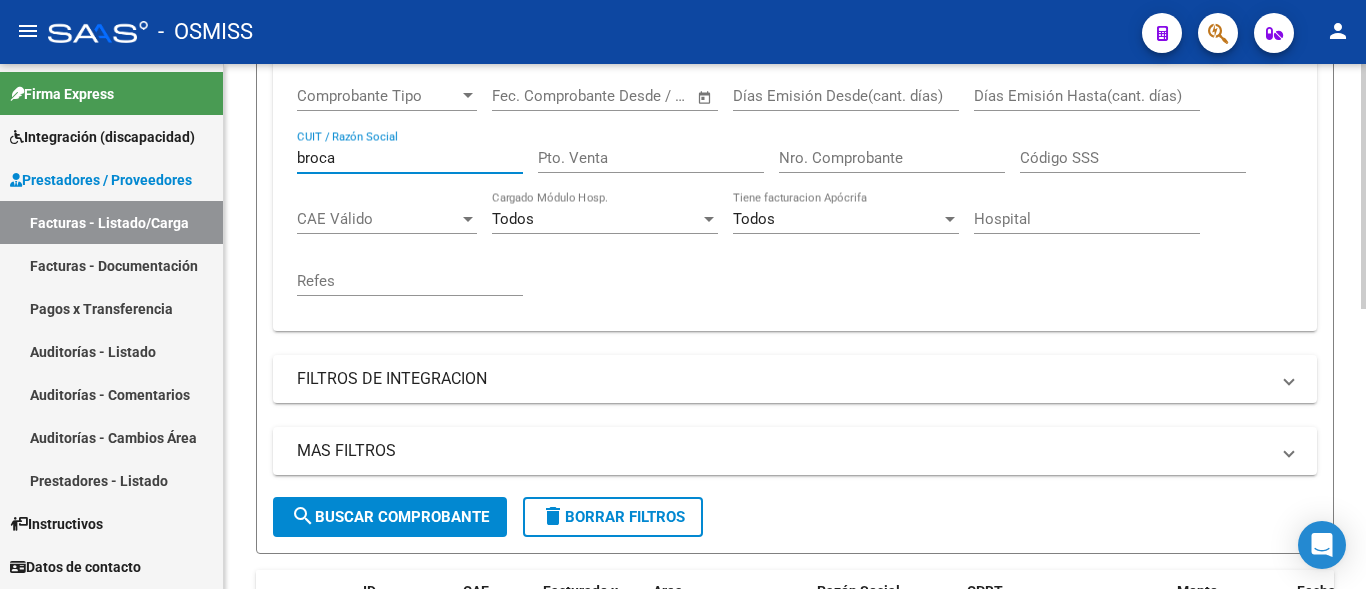 scroll, scrollTop: 293, scrollLeft: 0, axis: vertical 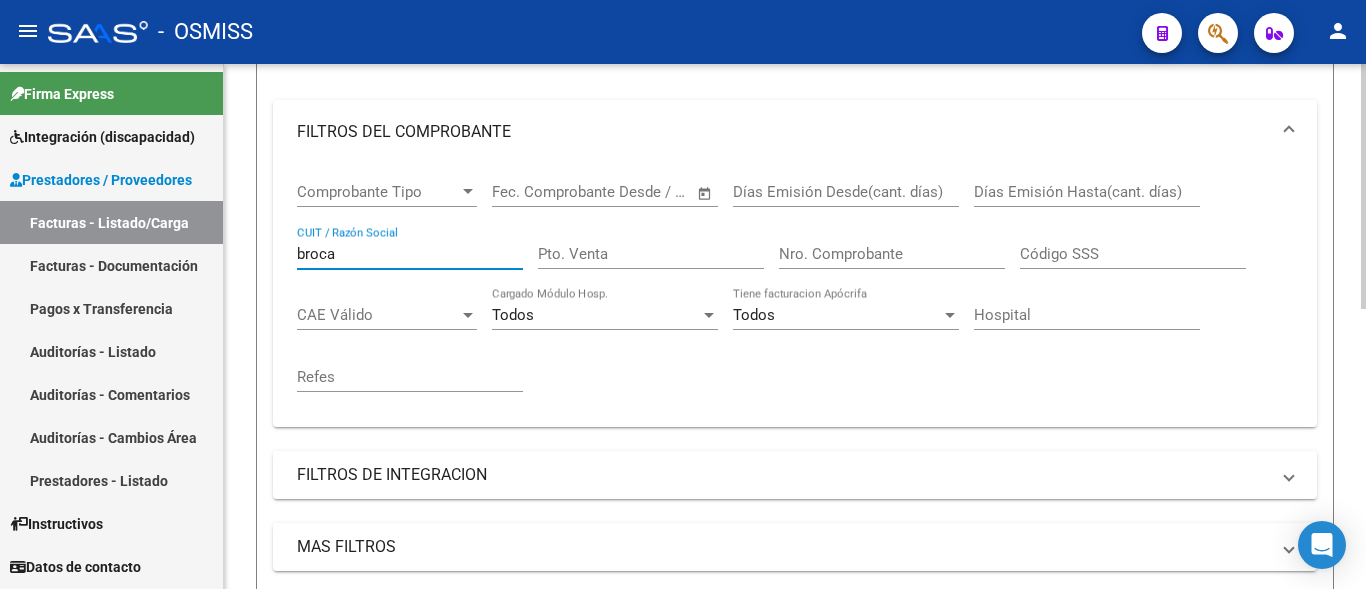 click on "broca" at bounding box center (410, 254) 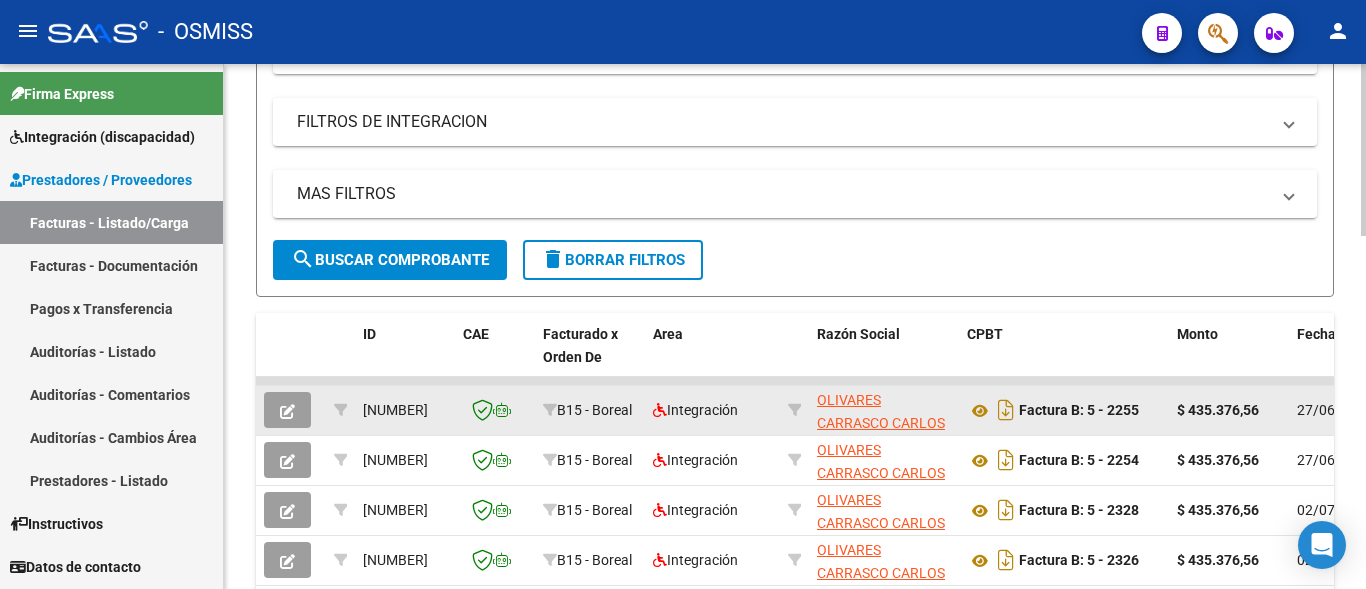 scroll, scrollTop: 656, scrollLeft: 0, axis: vertical 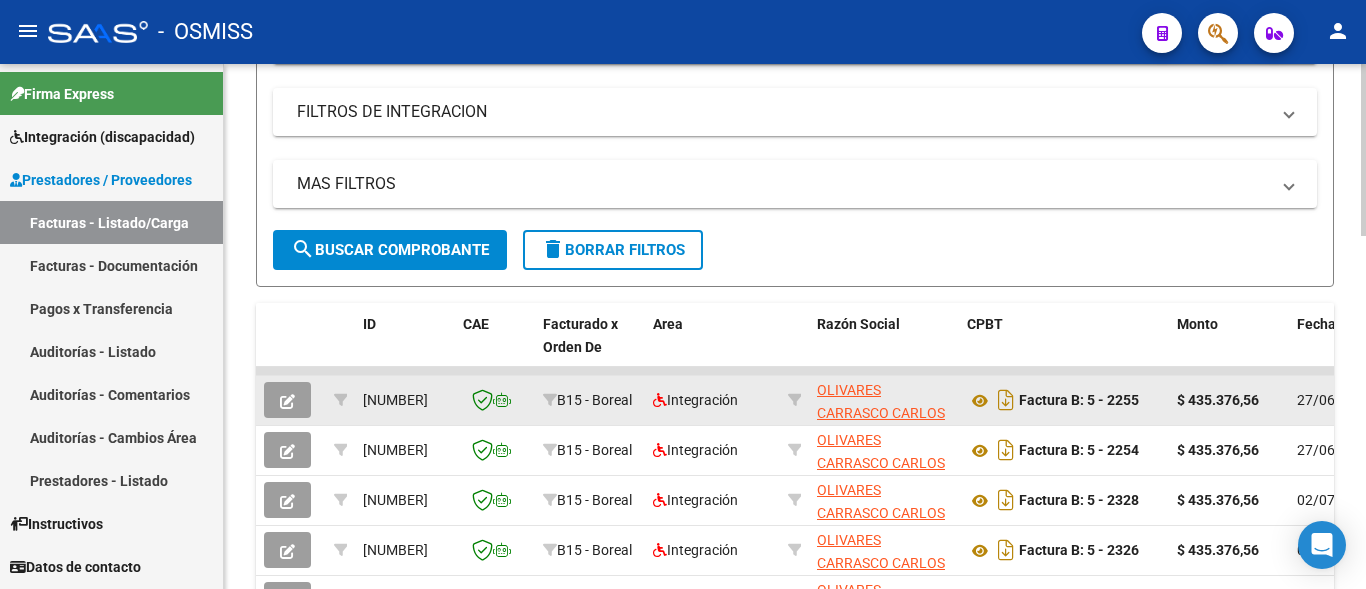 type on "olivares" 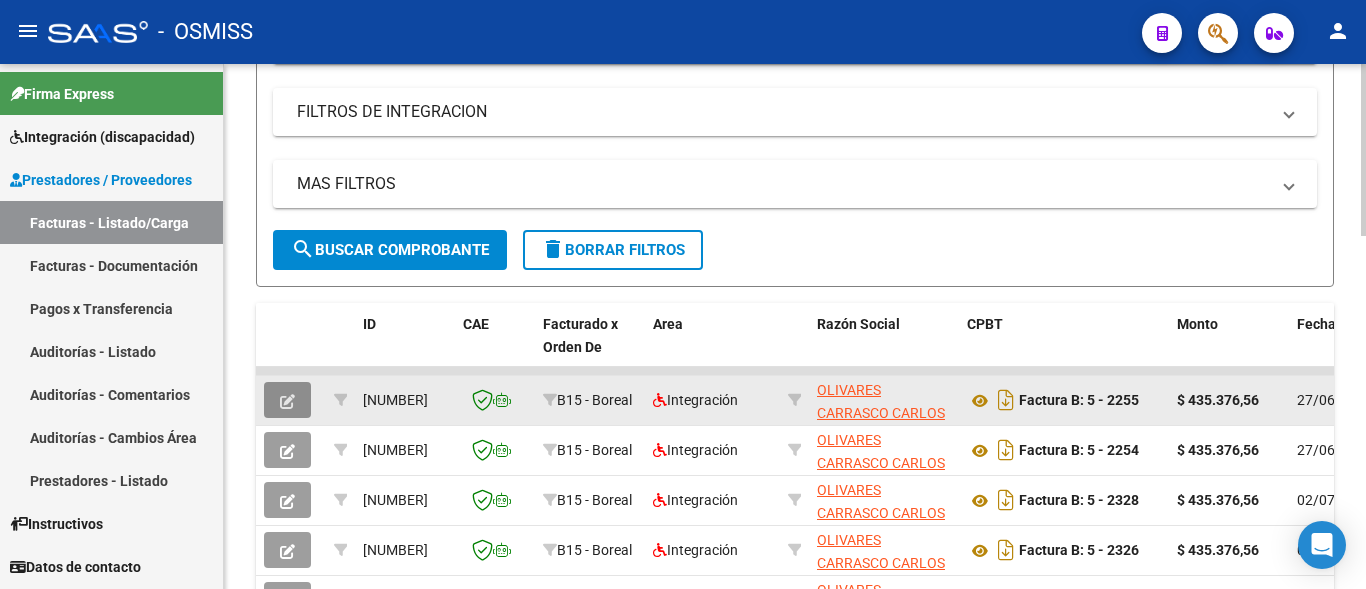 click 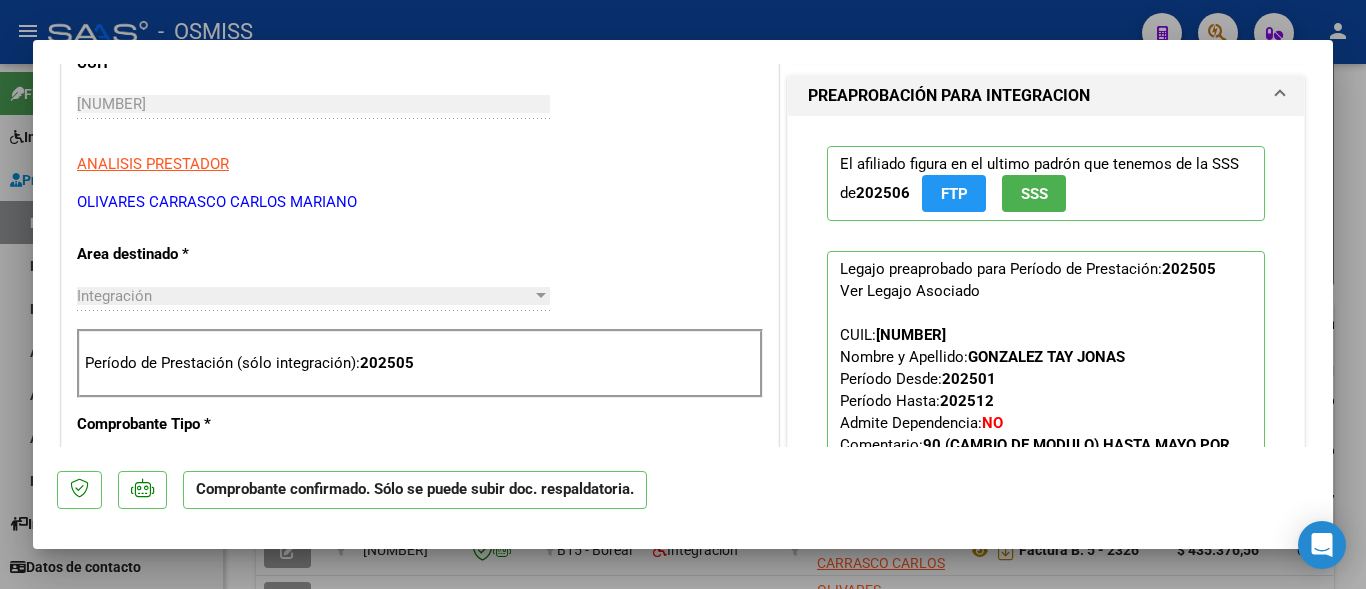 scroll, scrollTop: 216, scrollLeft: 0, axis: vertical 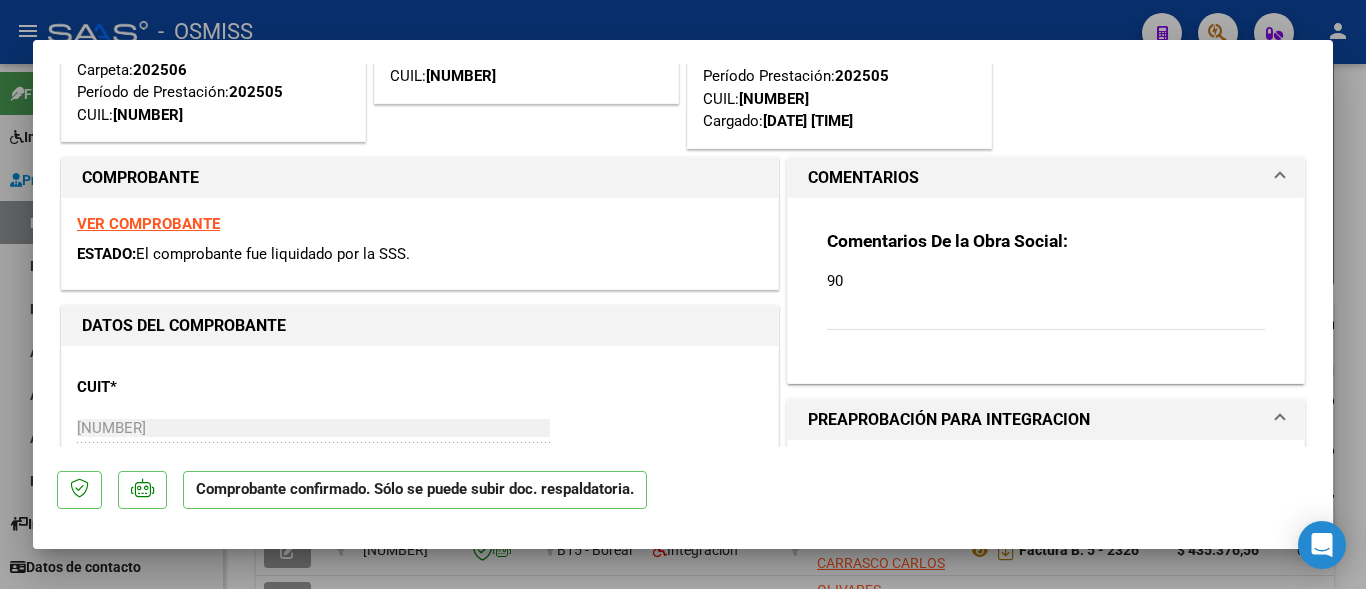 click at bounding box center (683, 294) 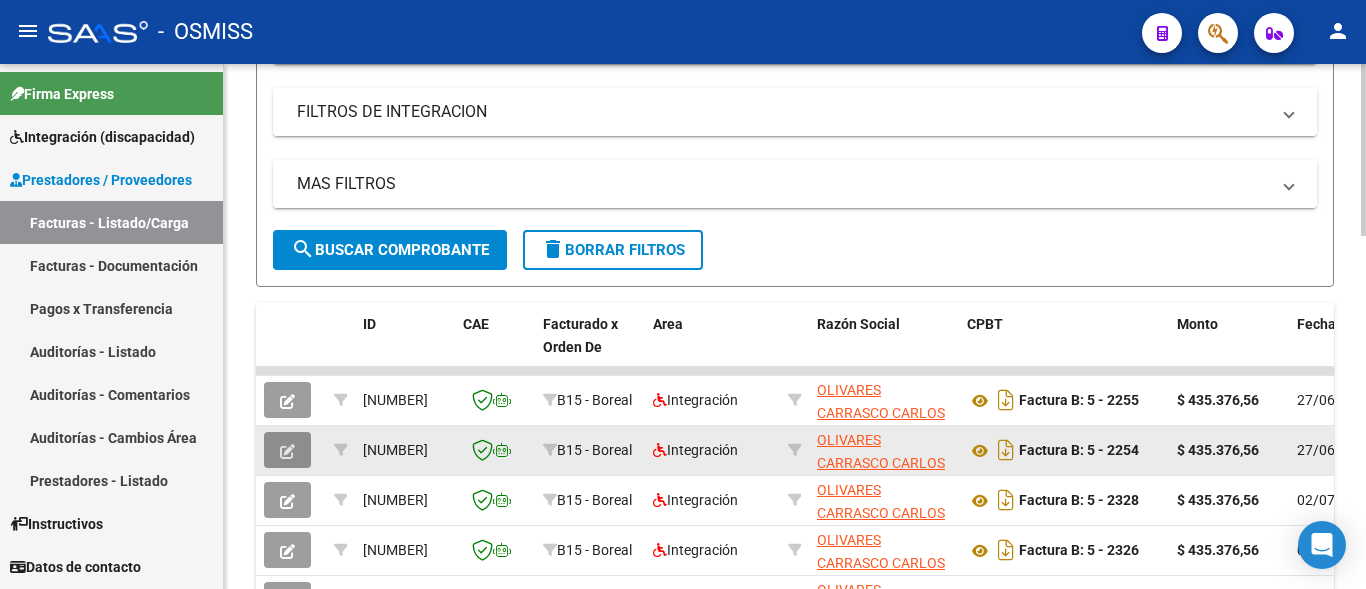 click 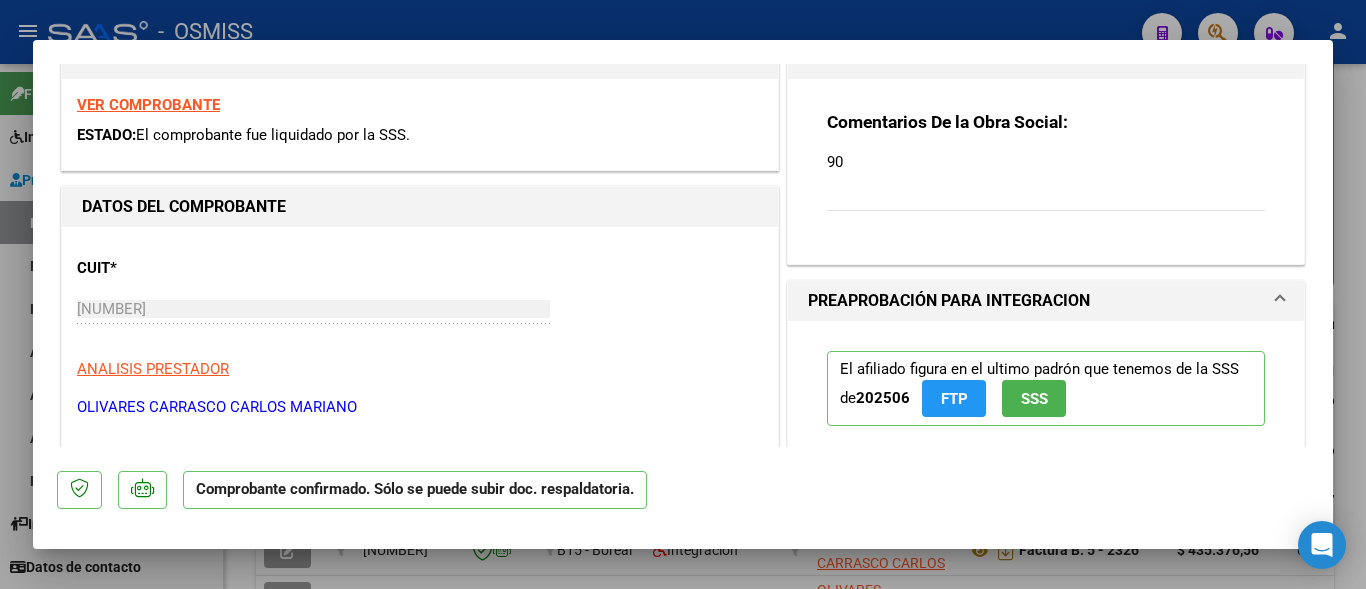 scroll, scrollTop: 324, scrollLeft: 0, axis: vertical 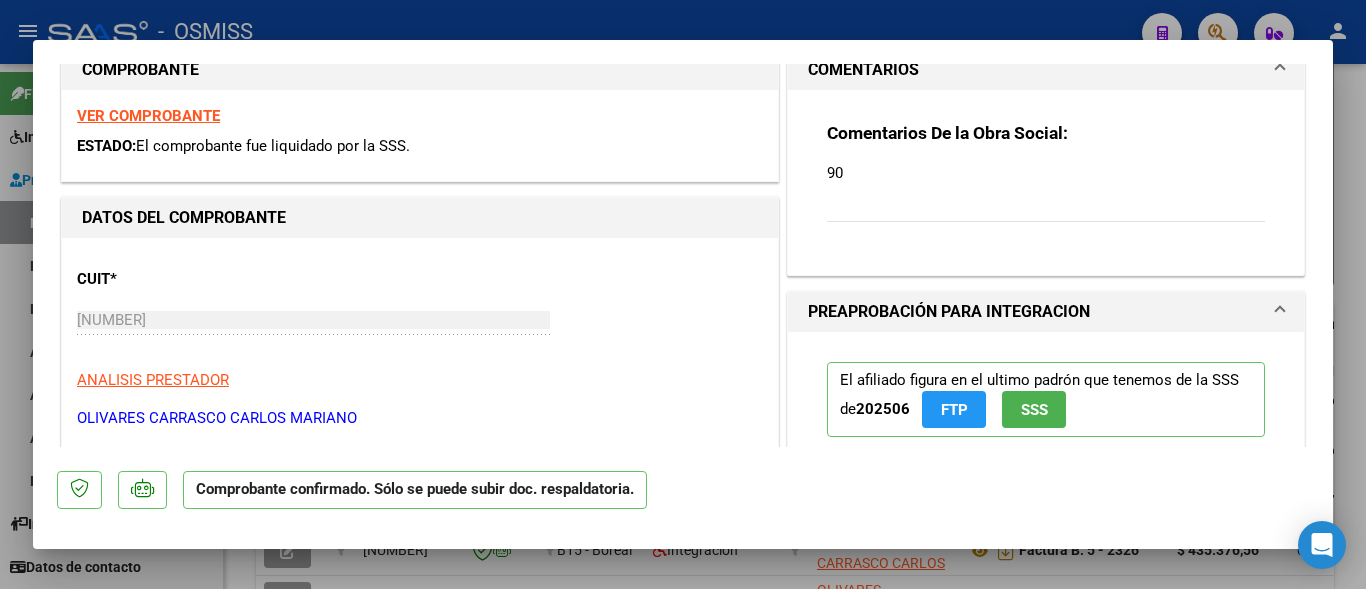 click at bounding box center (683, 294) 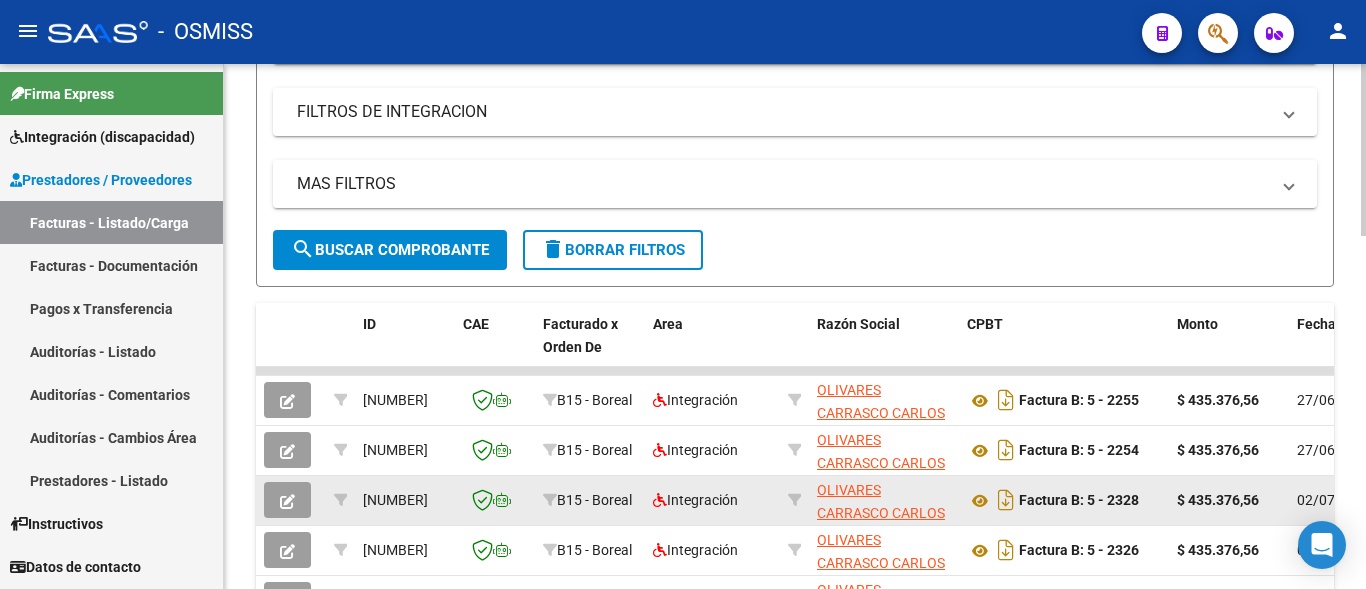 click 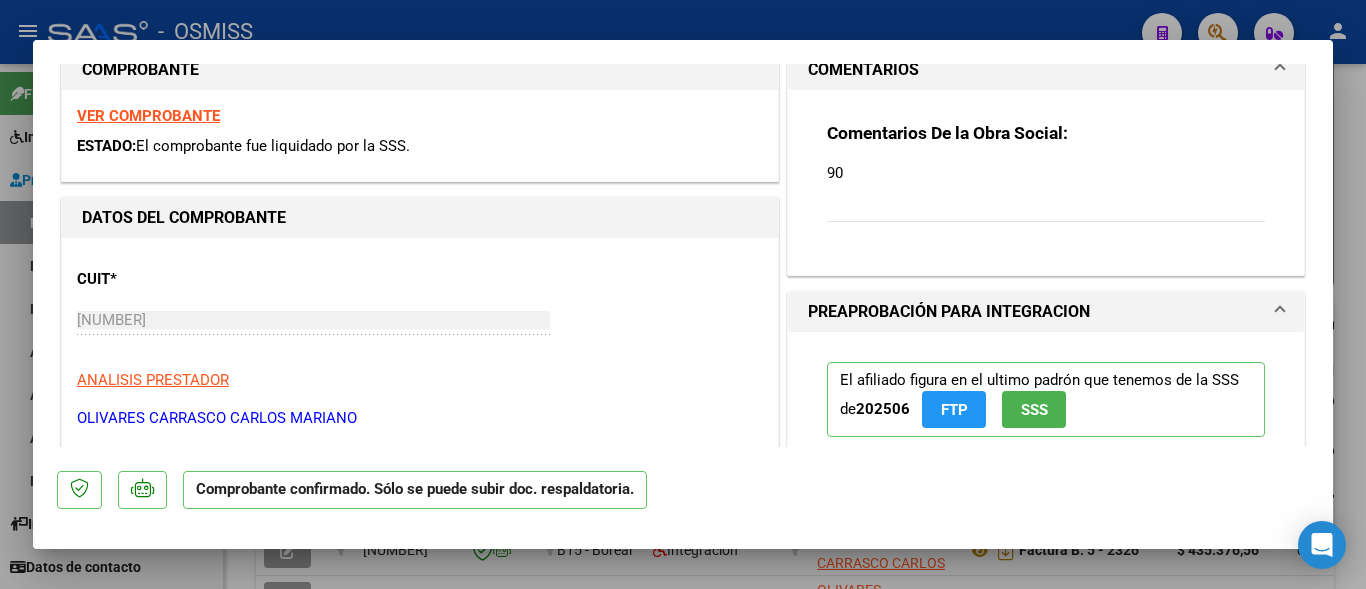 scroll, scrollTop: 648, scrollLeft: 0, axis: vertical 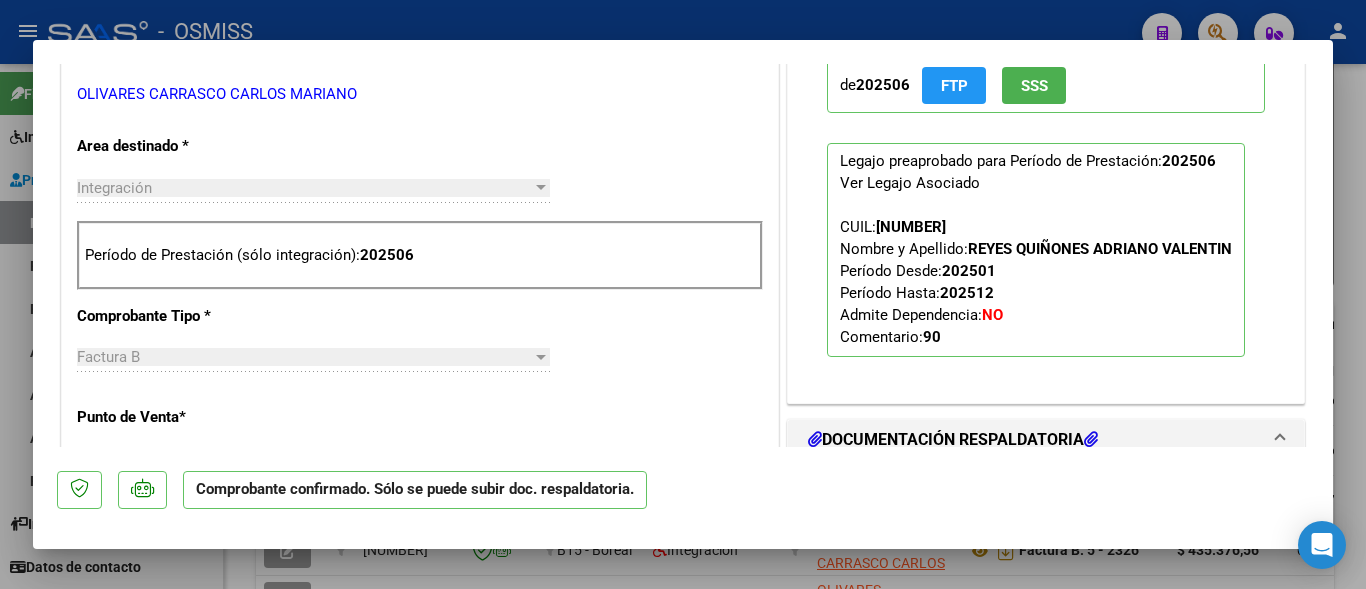 click at bounding box center [683, 294] 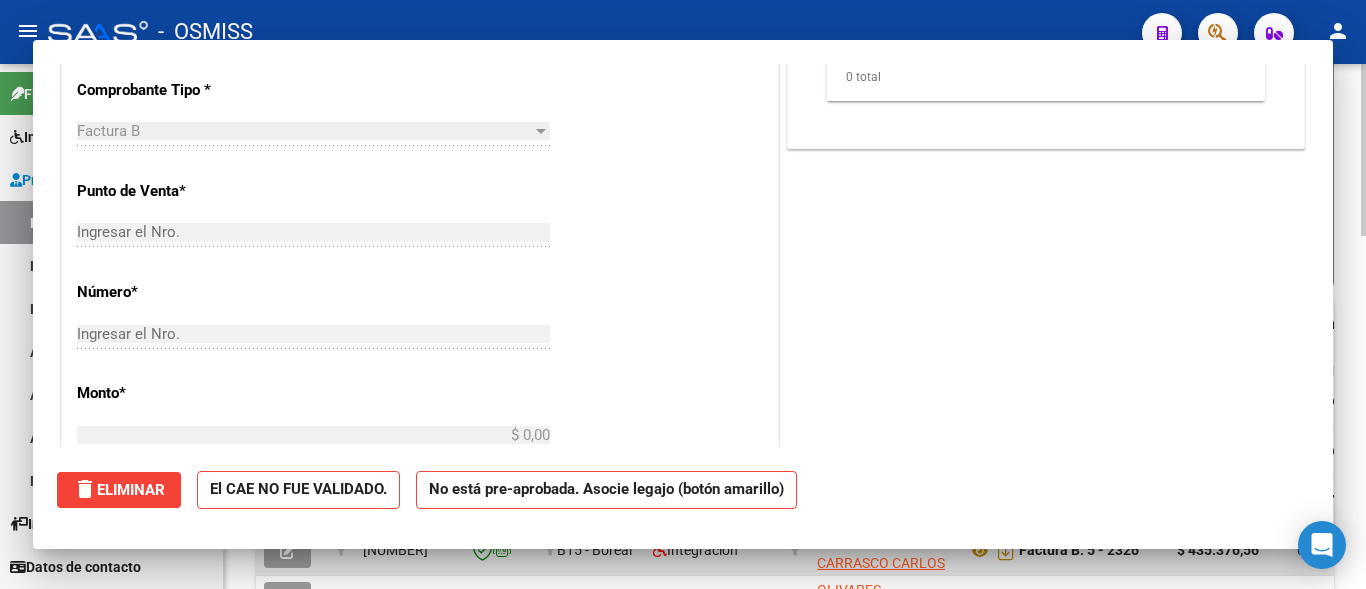 scroll, scrollTop: 0, scrollLeft: 0, axis: both 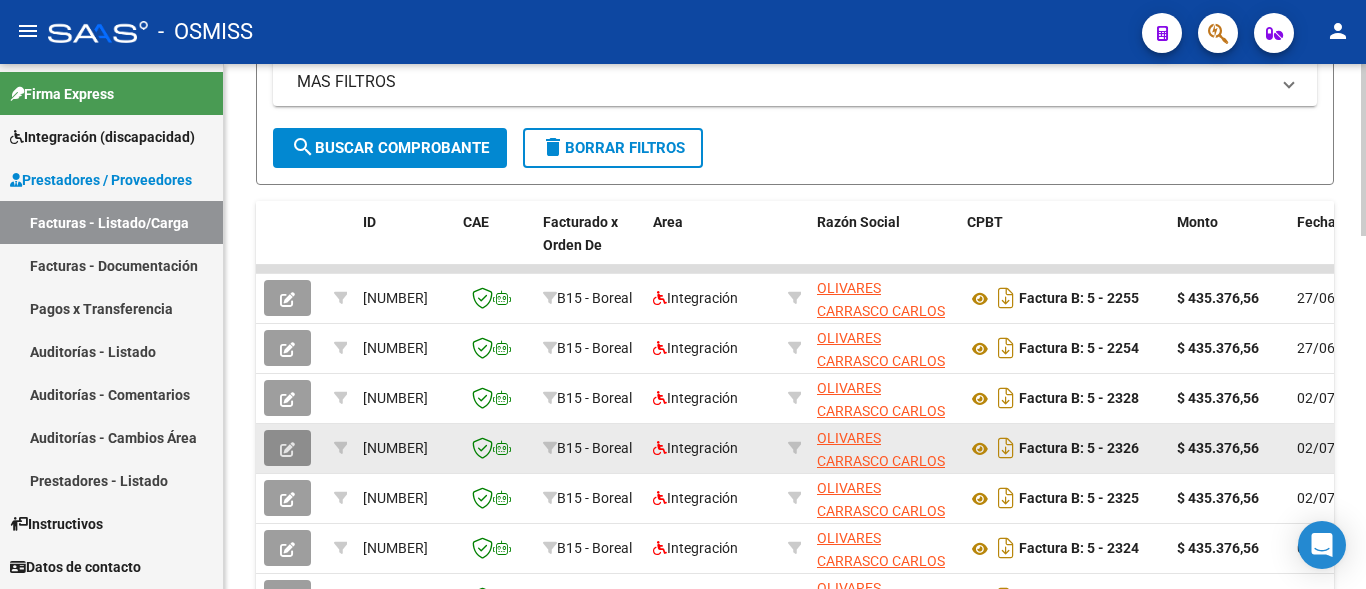 click 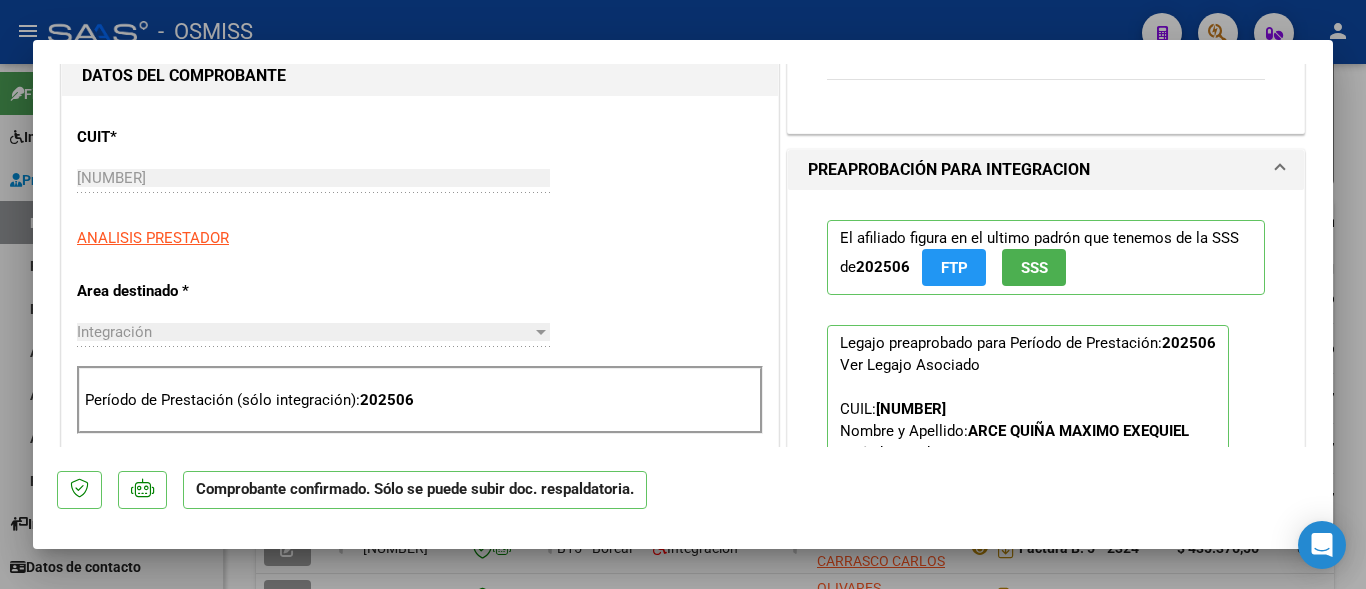 scroll, scrollTop: 648, scrollLeft: 0, axis: vertical 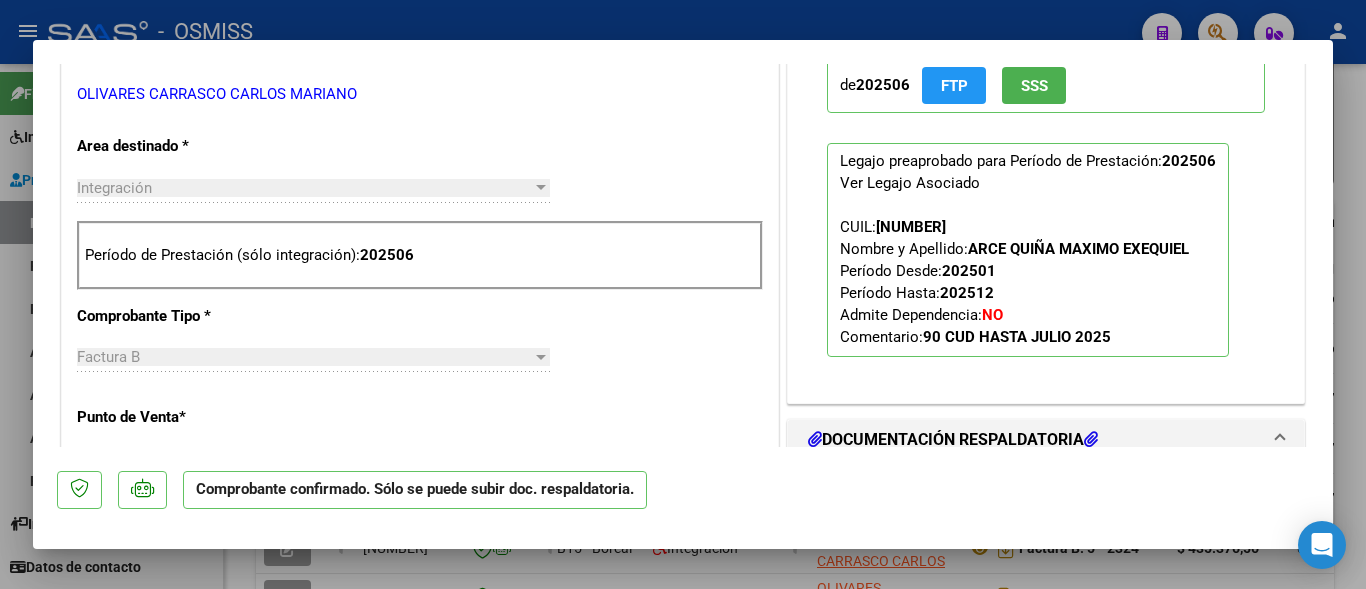 click at bounding box center [683, 294] 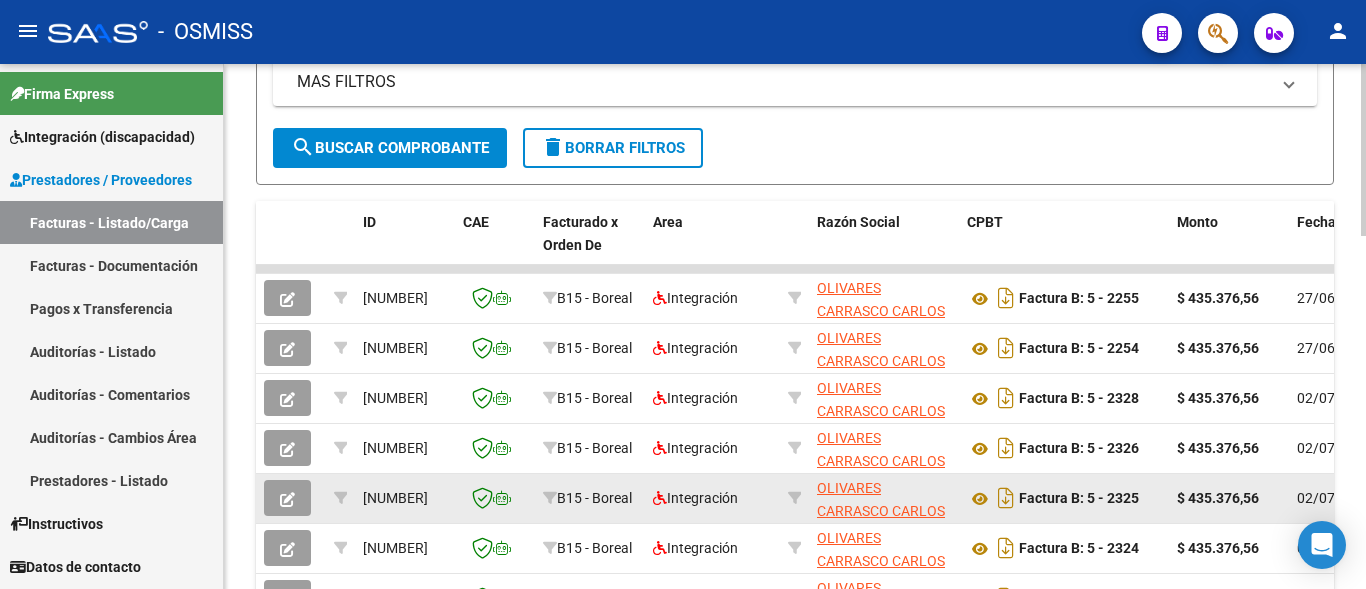 click 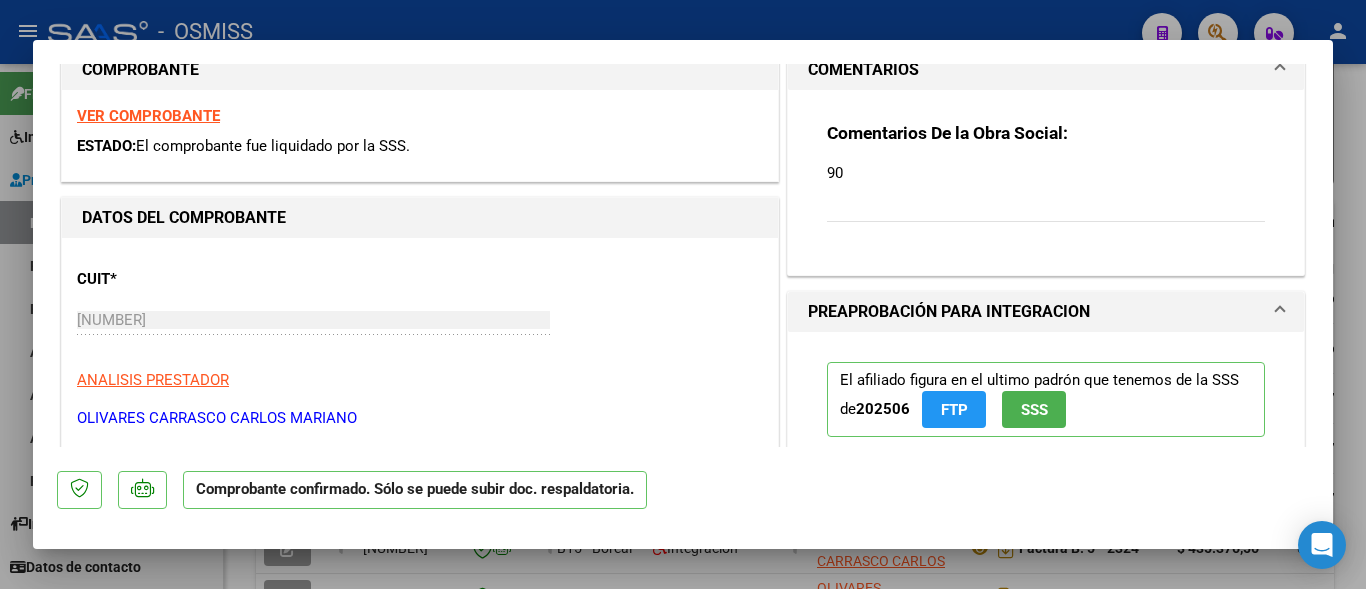 scroll, scrollTop: 648, scrollLeft: 0, axis: vertical 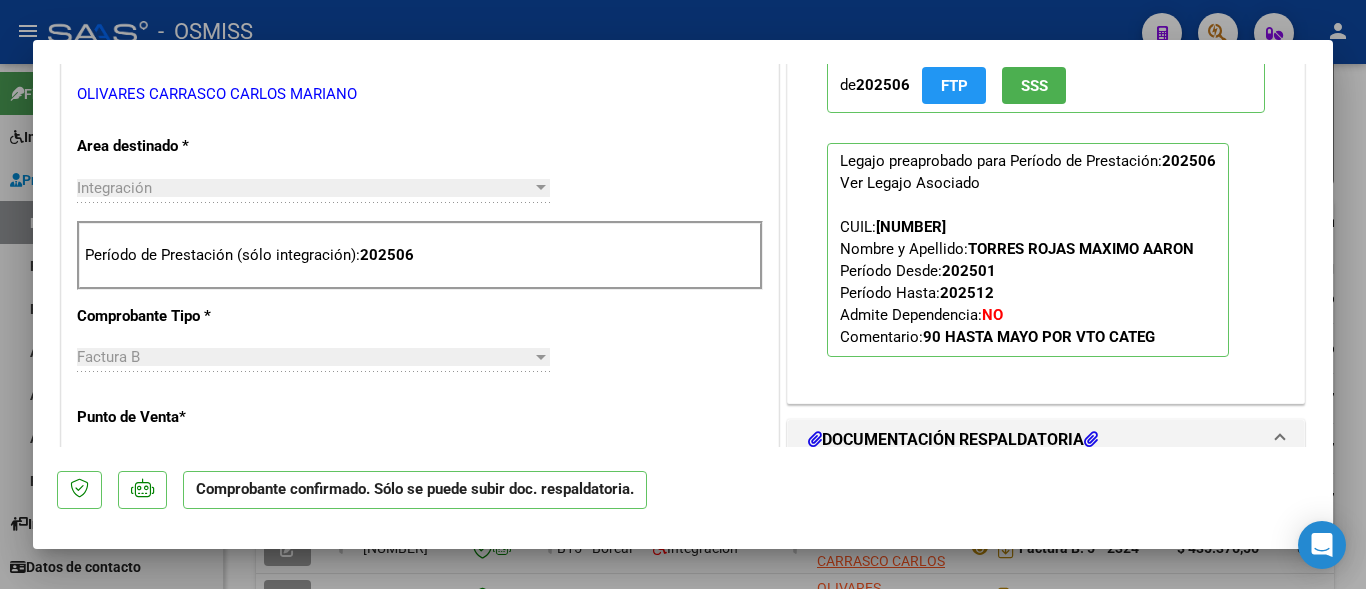 click at bounding box center [683, 294] 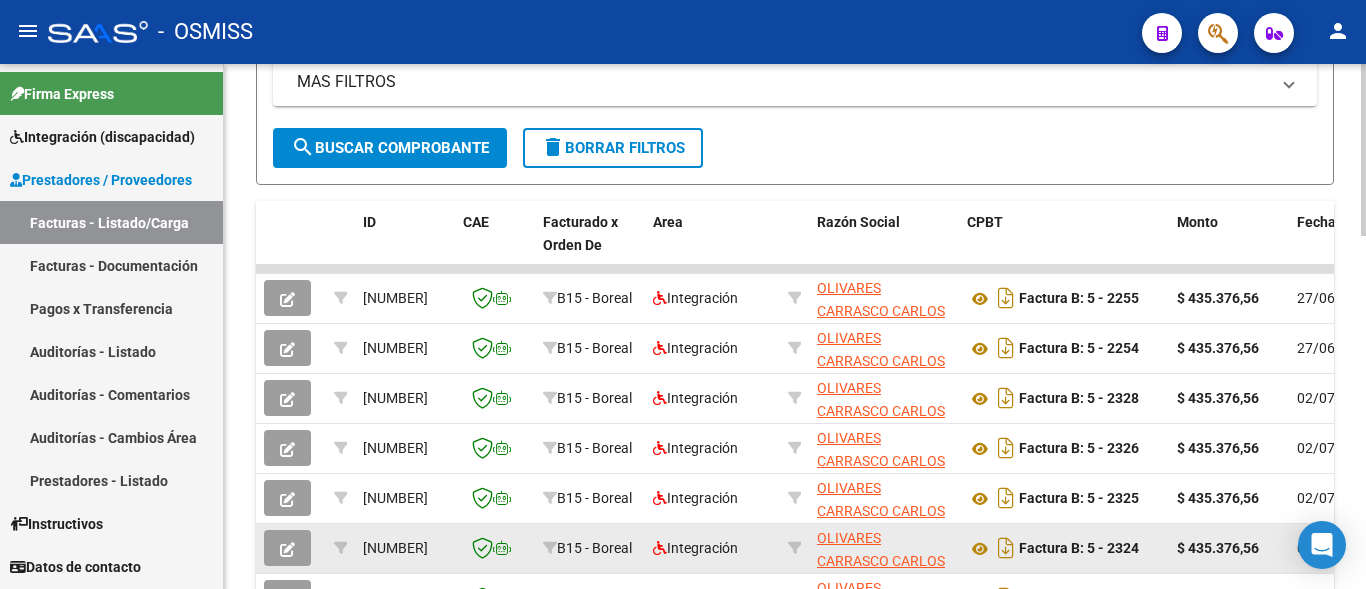 click 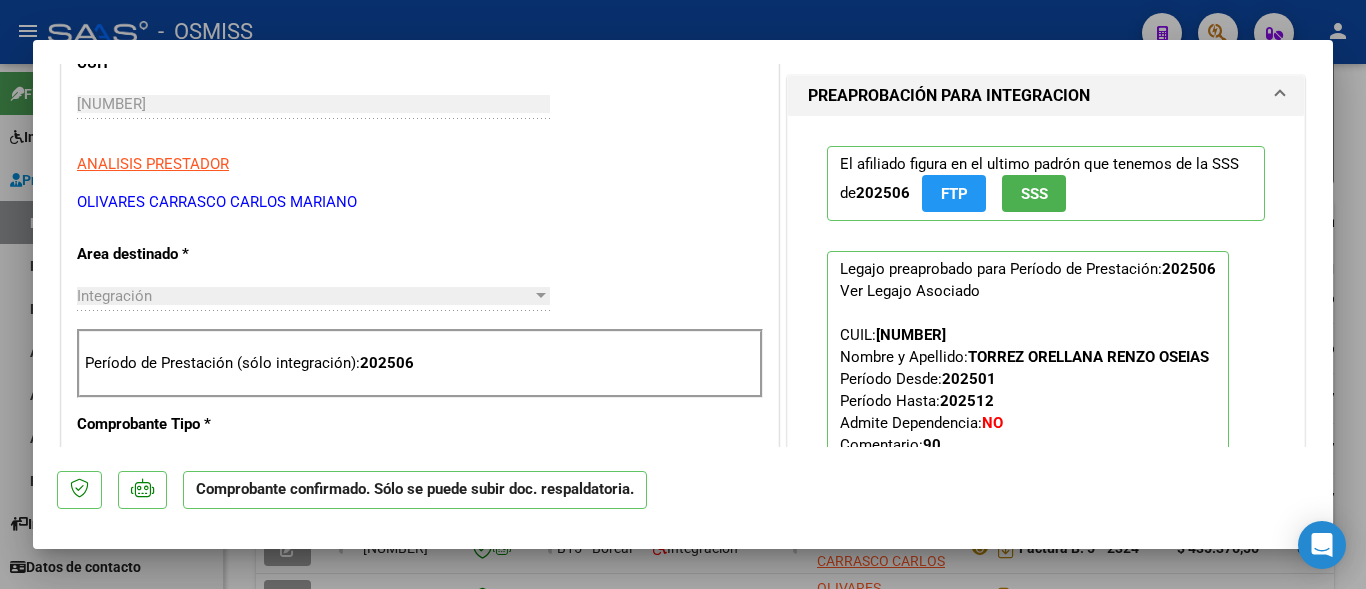 scroll, scrollTop: 648, scrollLeft: 0, axis: vertical 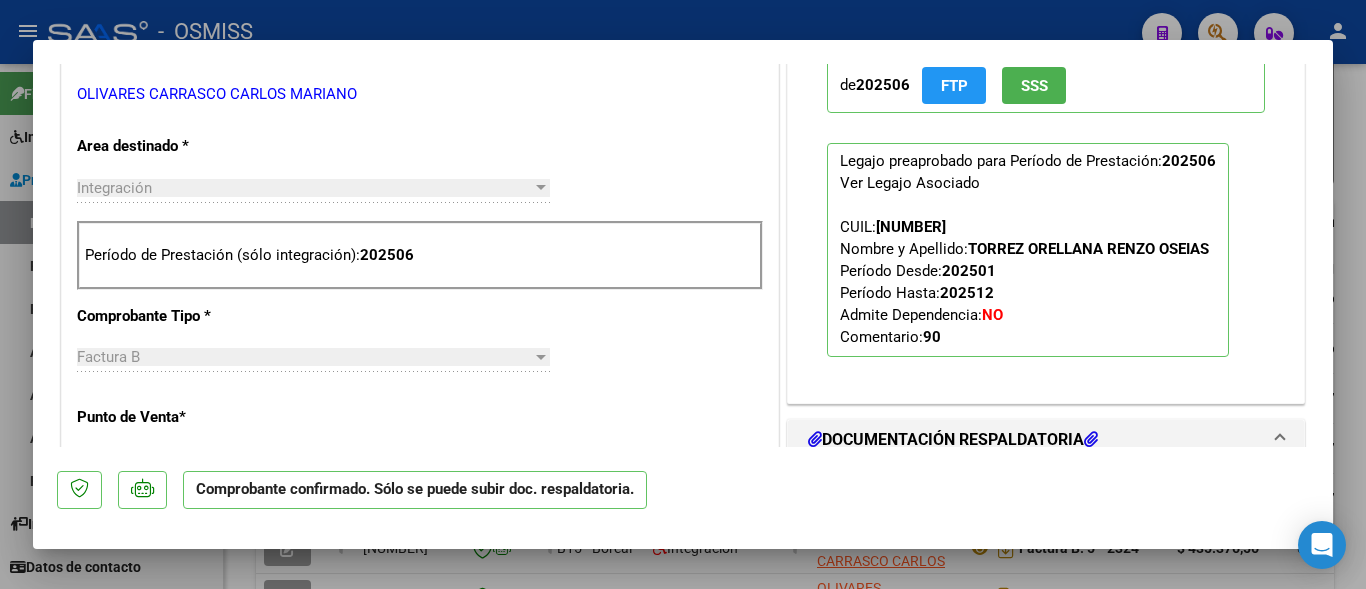 click at bounding box center [683, 294] 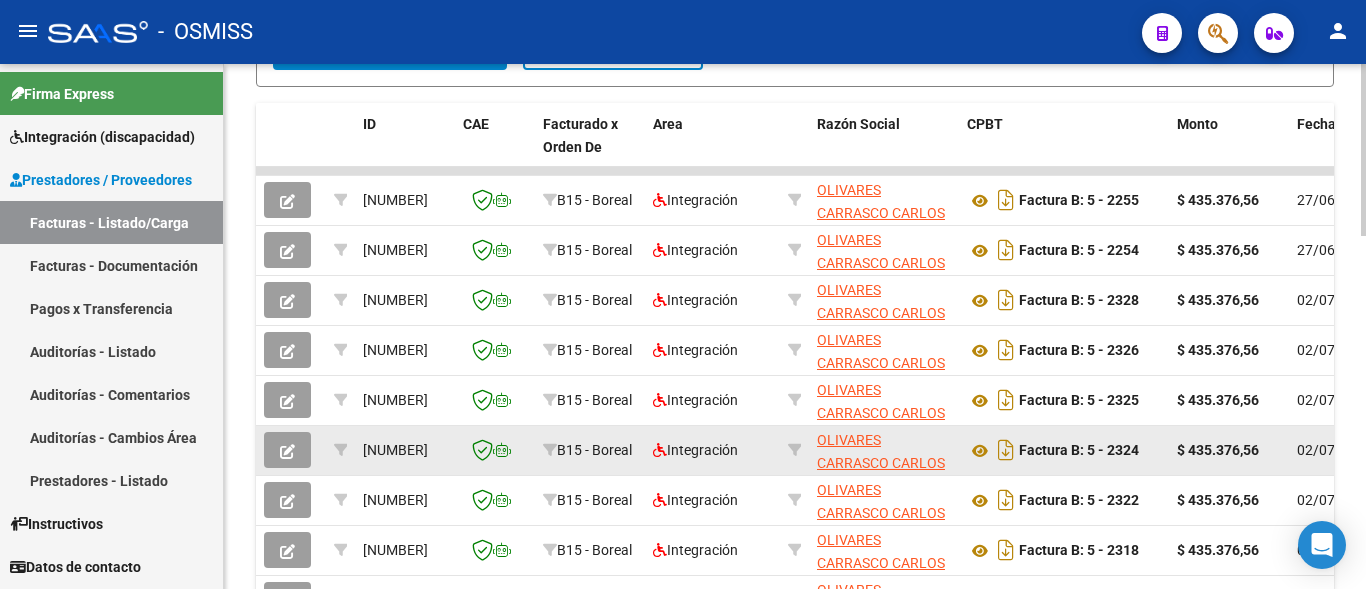 scroll, scrollTop: 860, scrollLeft: 0, axis: vertical 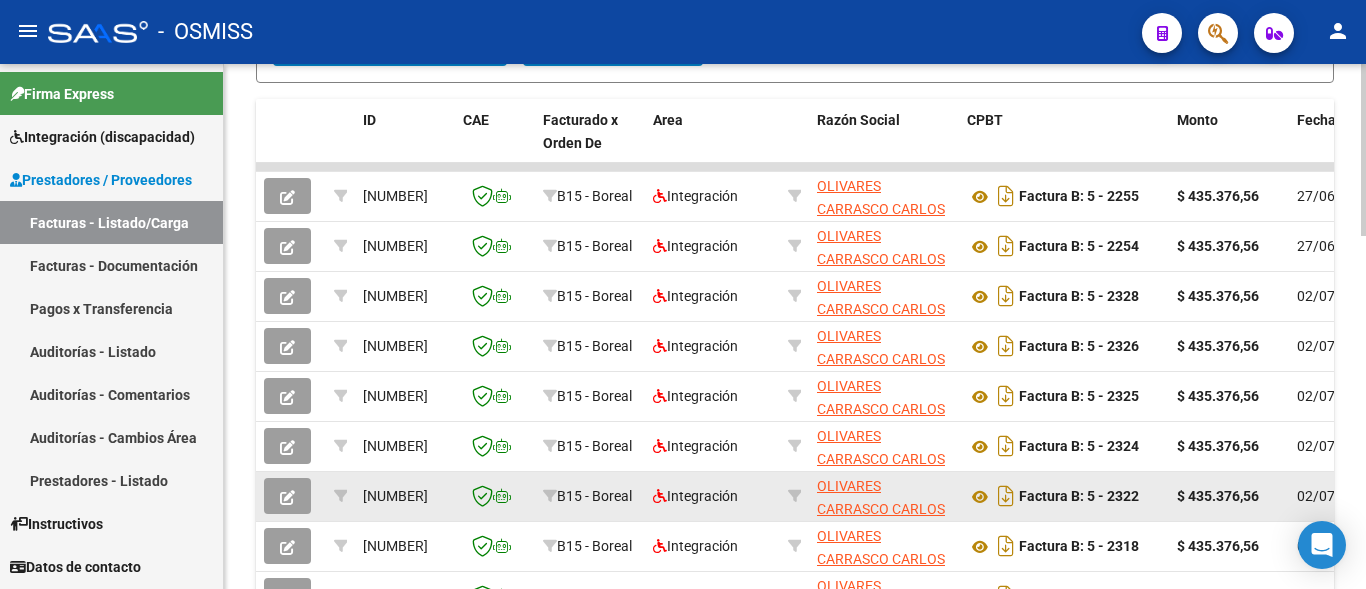 click 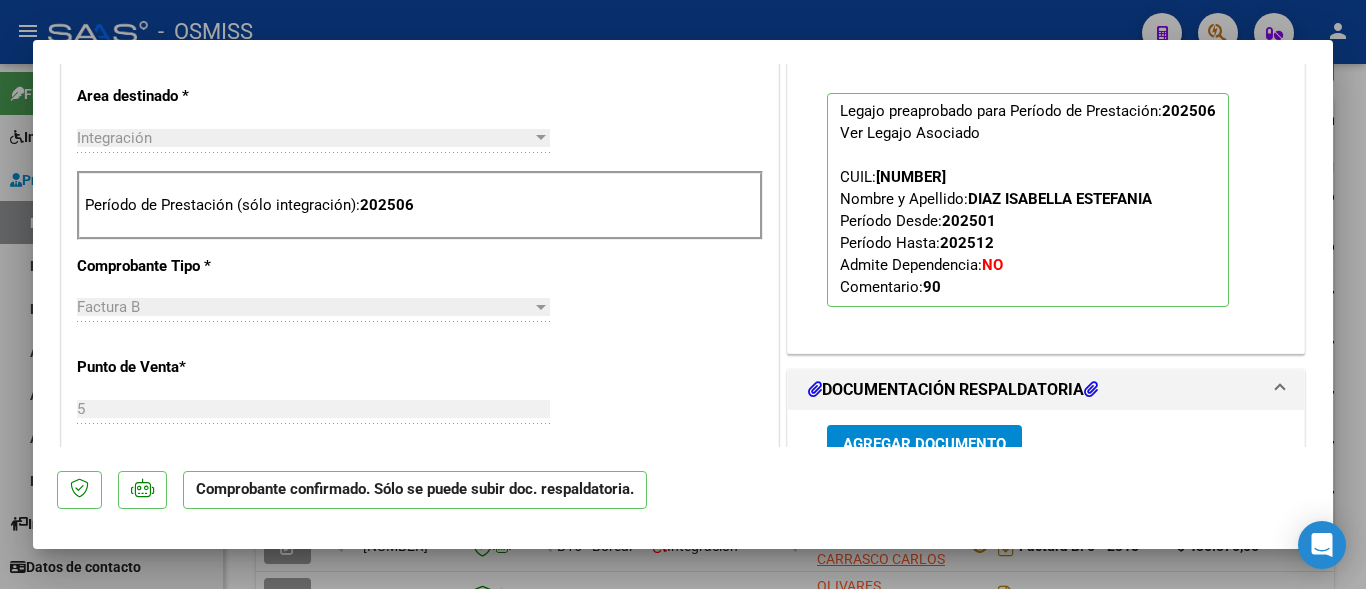 scroll, scrollTop: 756, scrollLeft: 0, axis: vertical 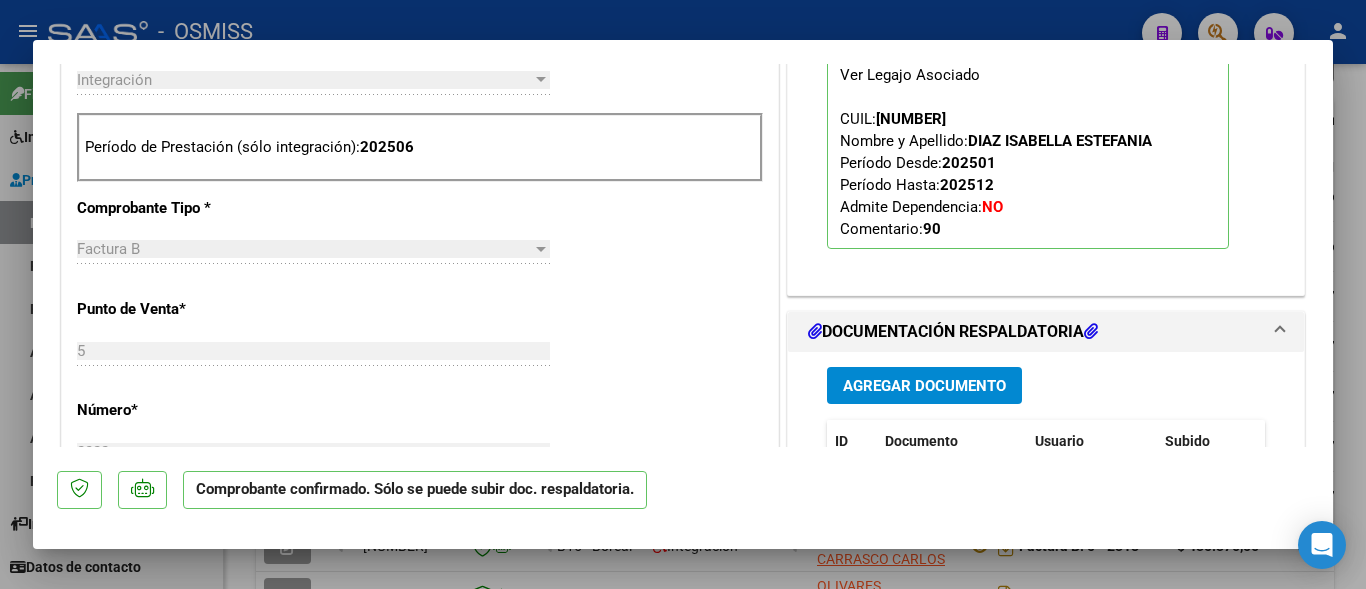 click at bounding box center (683, 294) 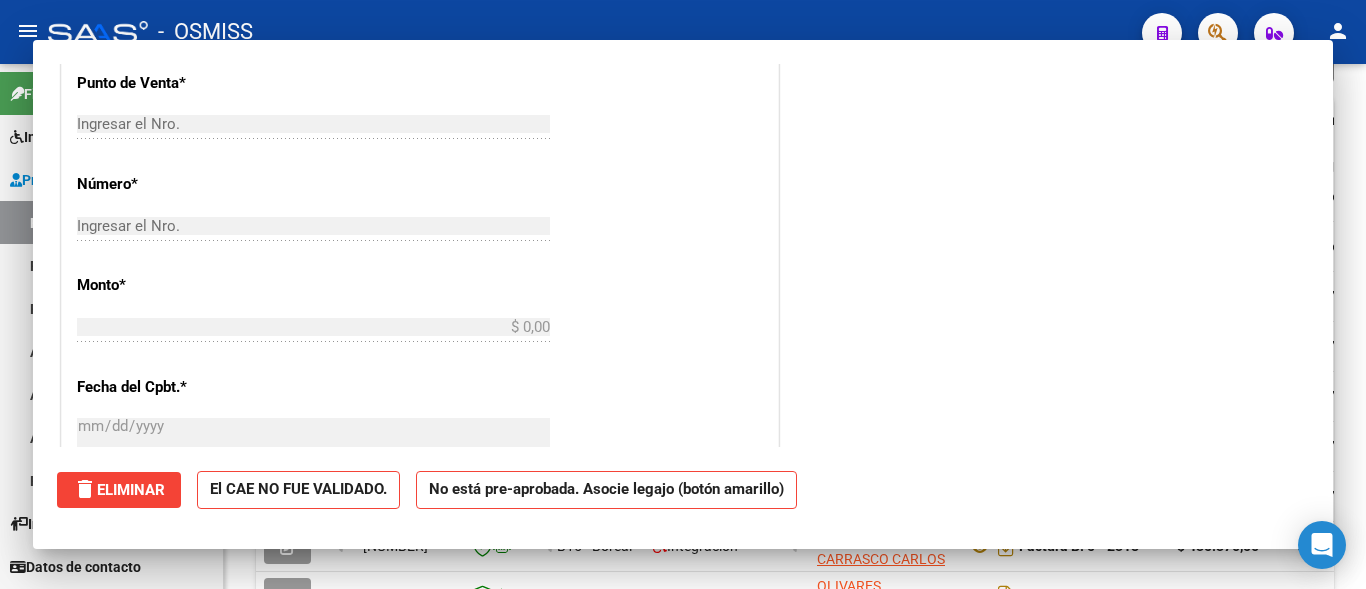 scroll, scrollTop: 0, scrollLeft: 0, axis: both 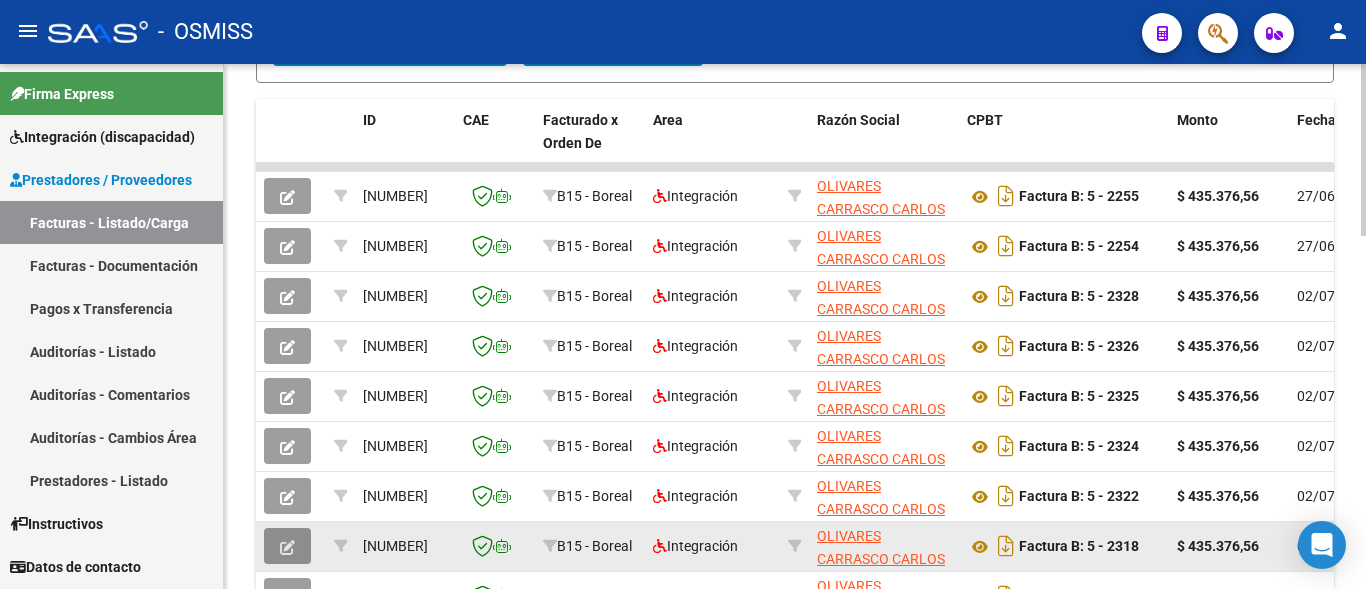 click 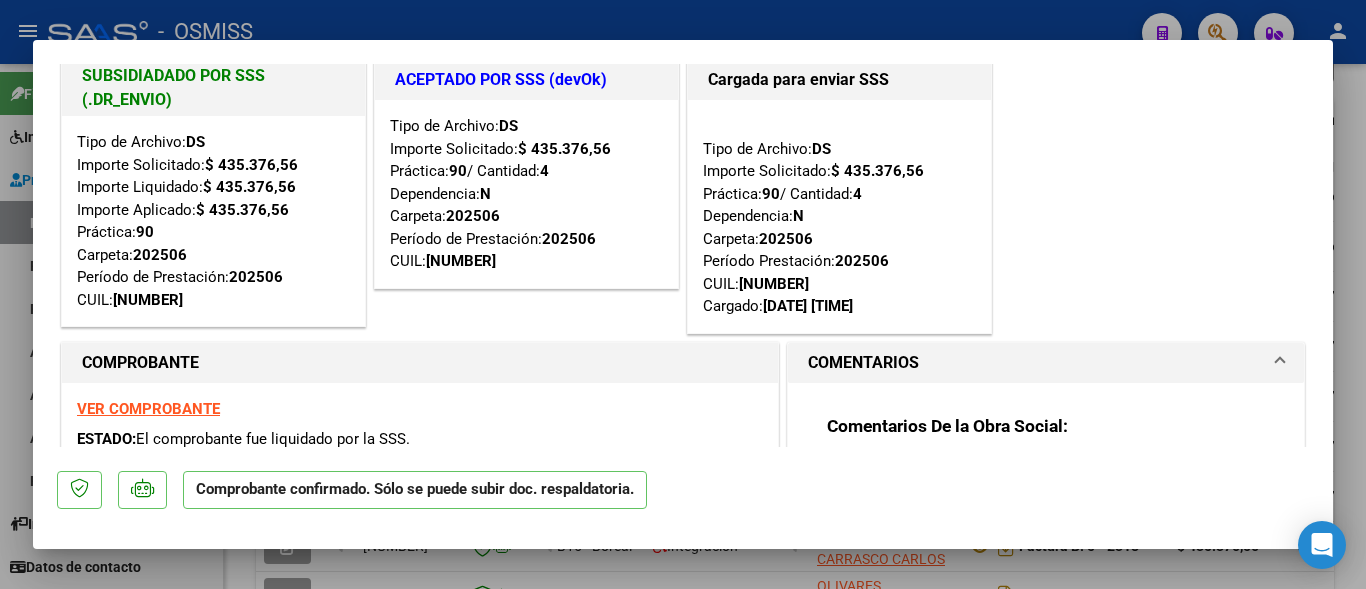 scroll, scrollTop: 0, scrollLeft: 0, axis: both 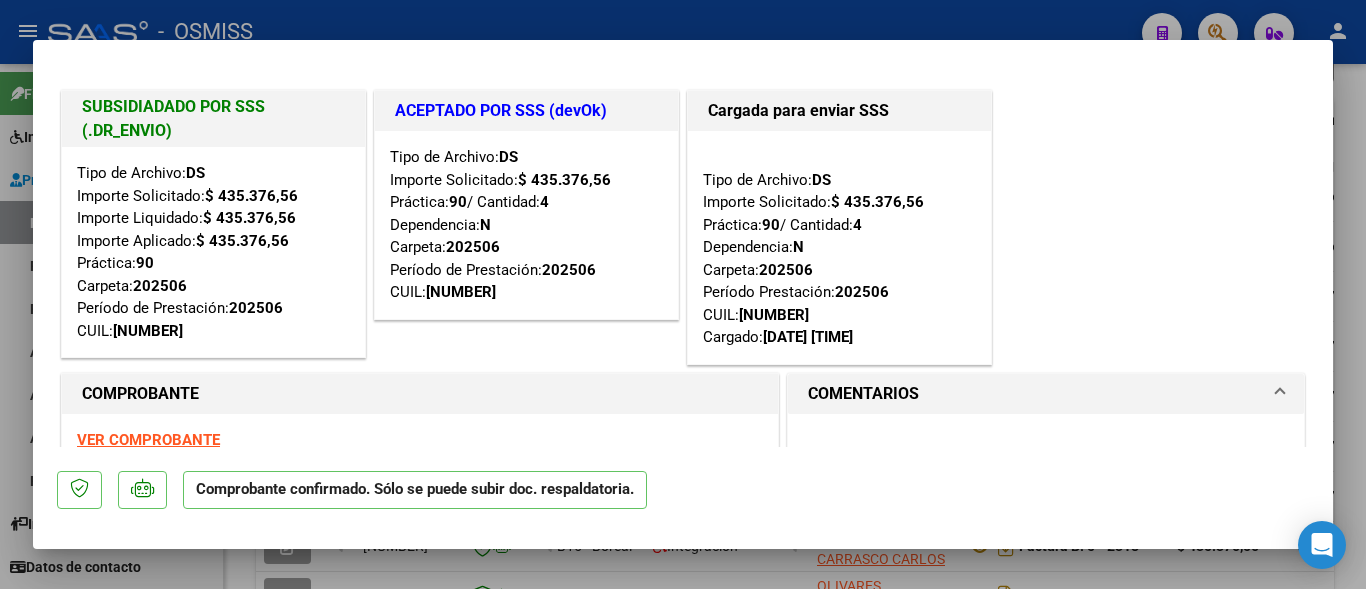 click at bounding box center [683, 294] 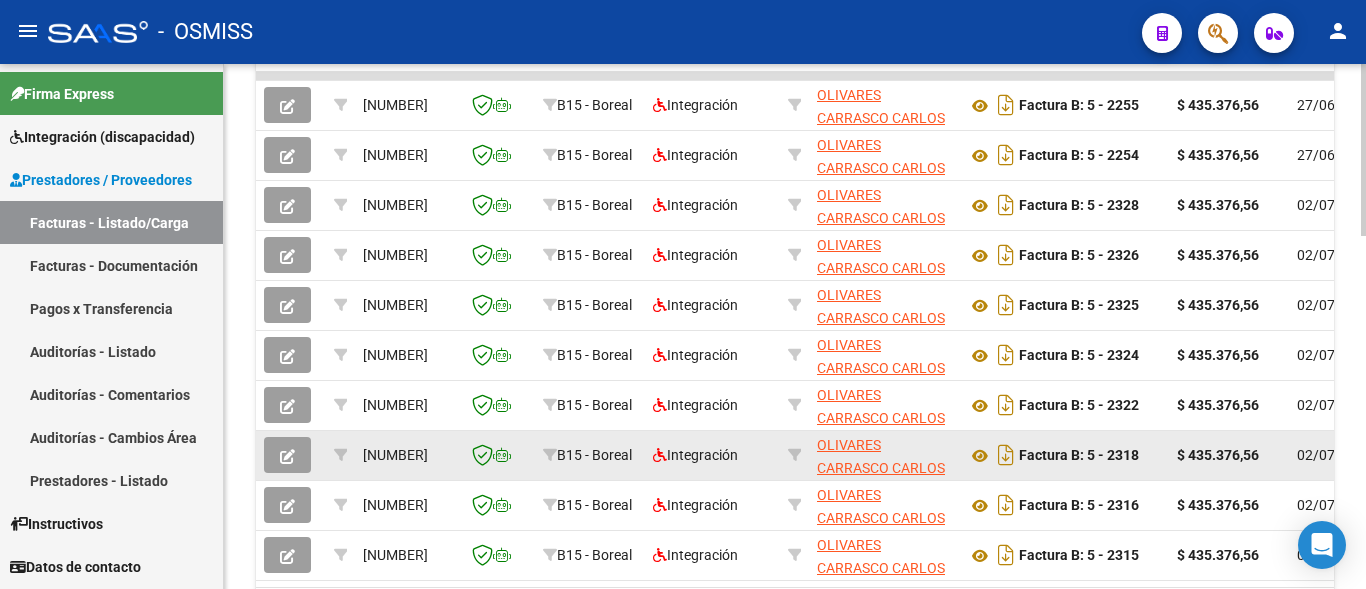 scroll, scrollTop: 962, scrollLeft: 0, axis: vertical 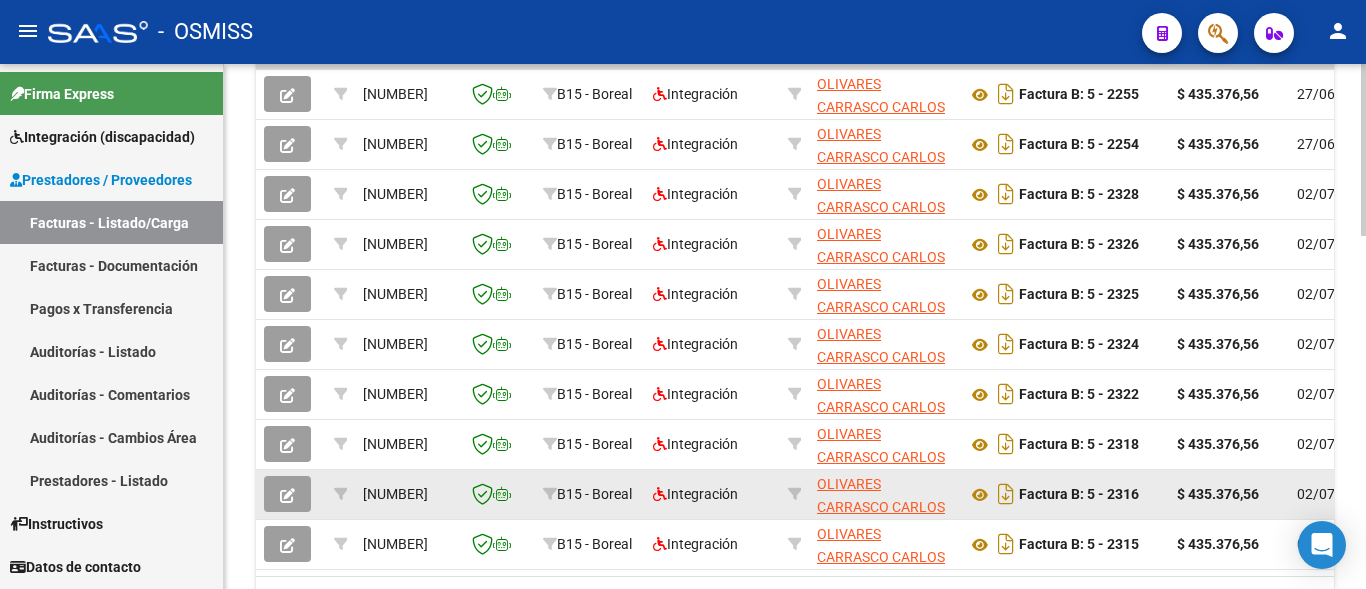 click 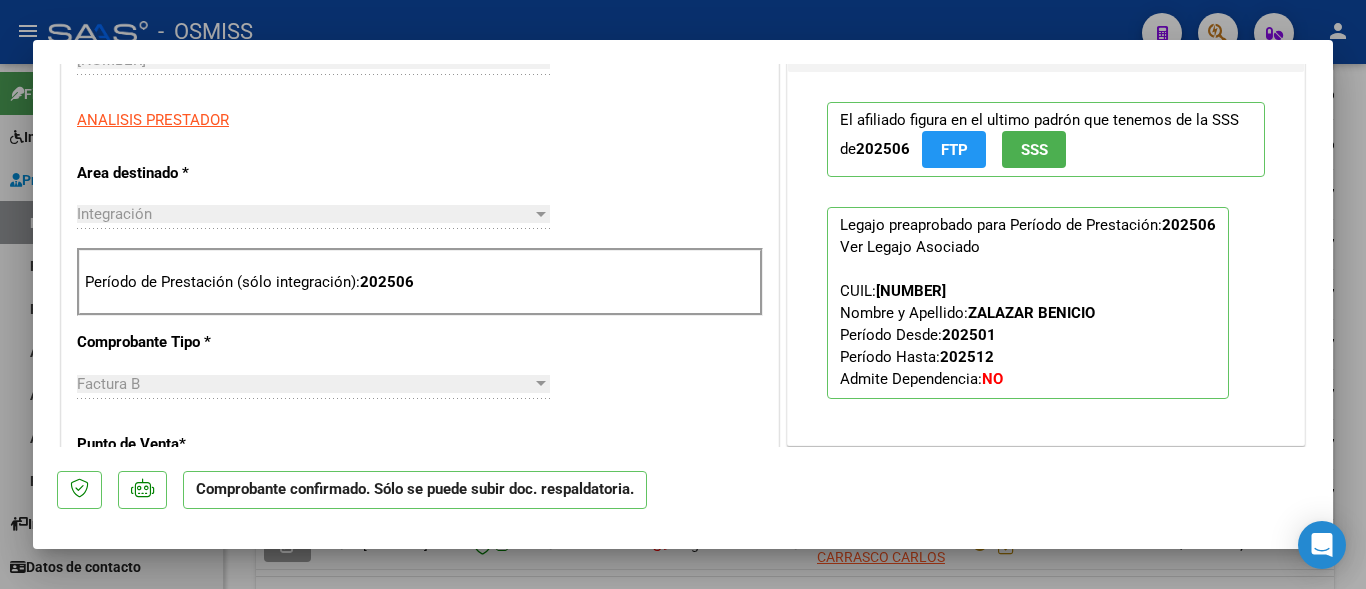 scroll, scrollTop: 648, scrollLeft: 0, axis: vertical 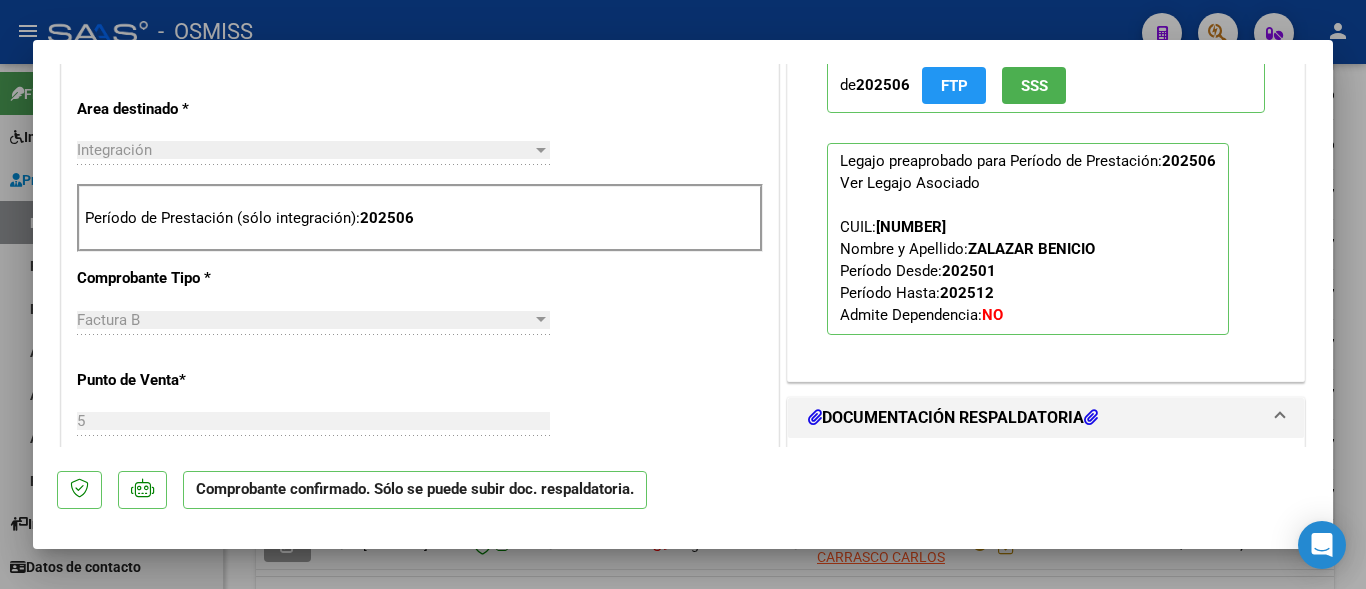 click at bounding box center (683, 294) 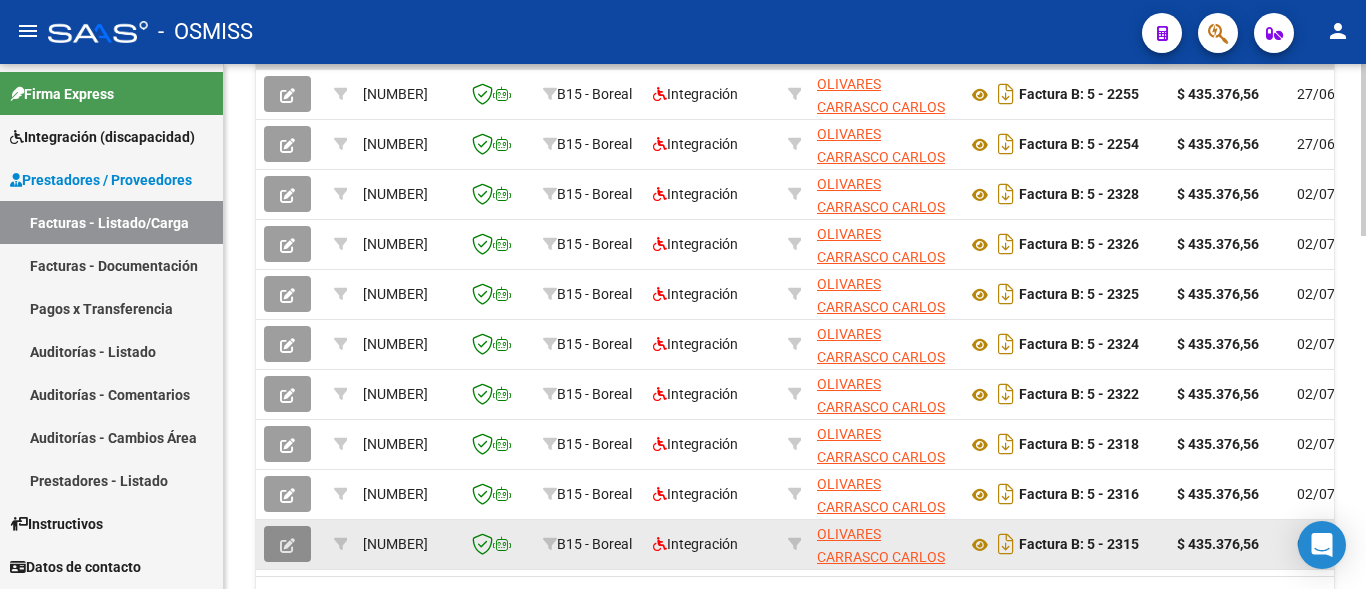 click 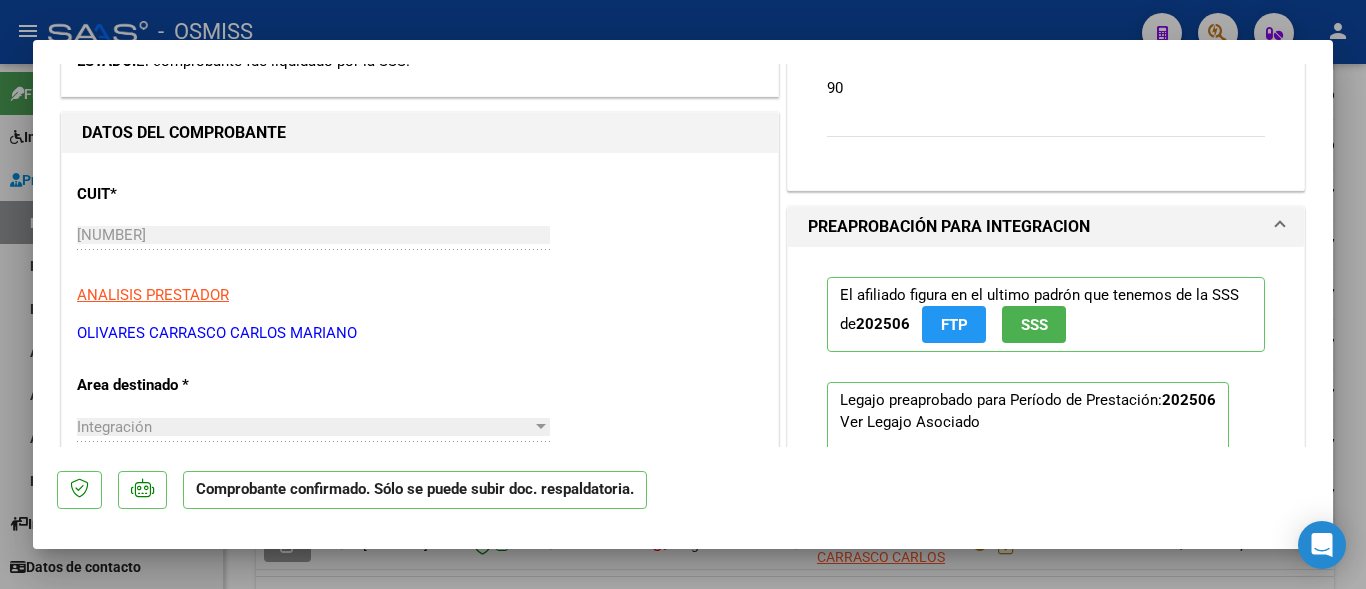 scroll, scrollTop: 540, scrollLeft: 0, axis: vertical 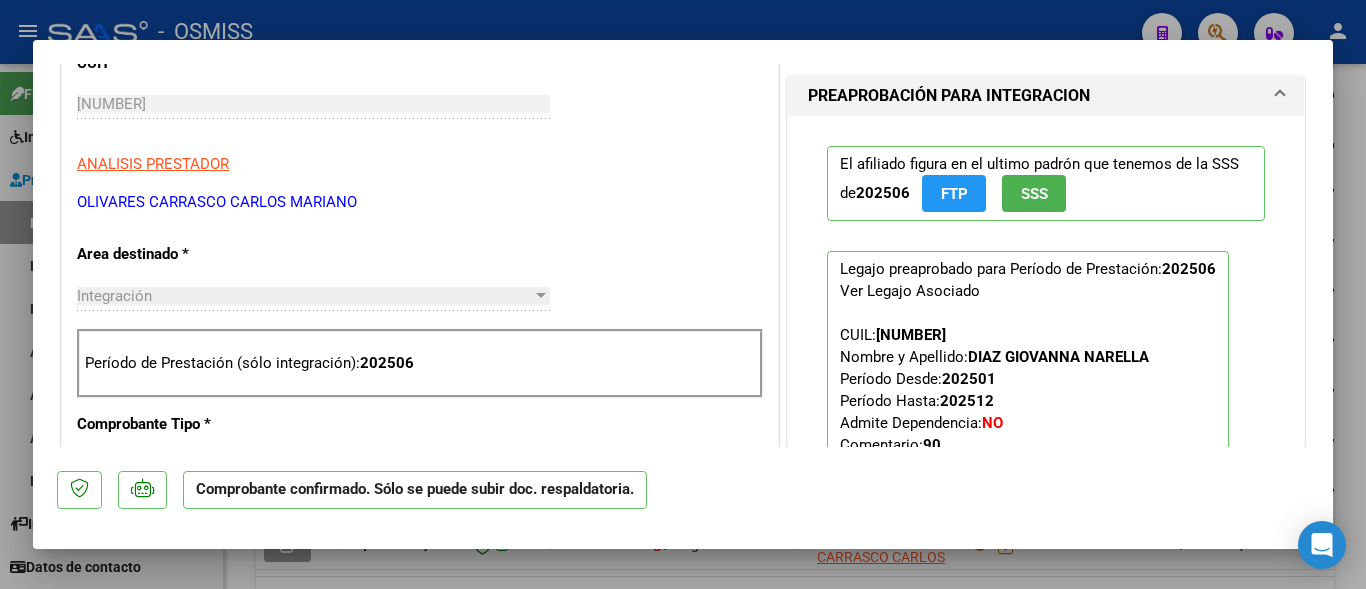 click at bounding box center [683, 294] 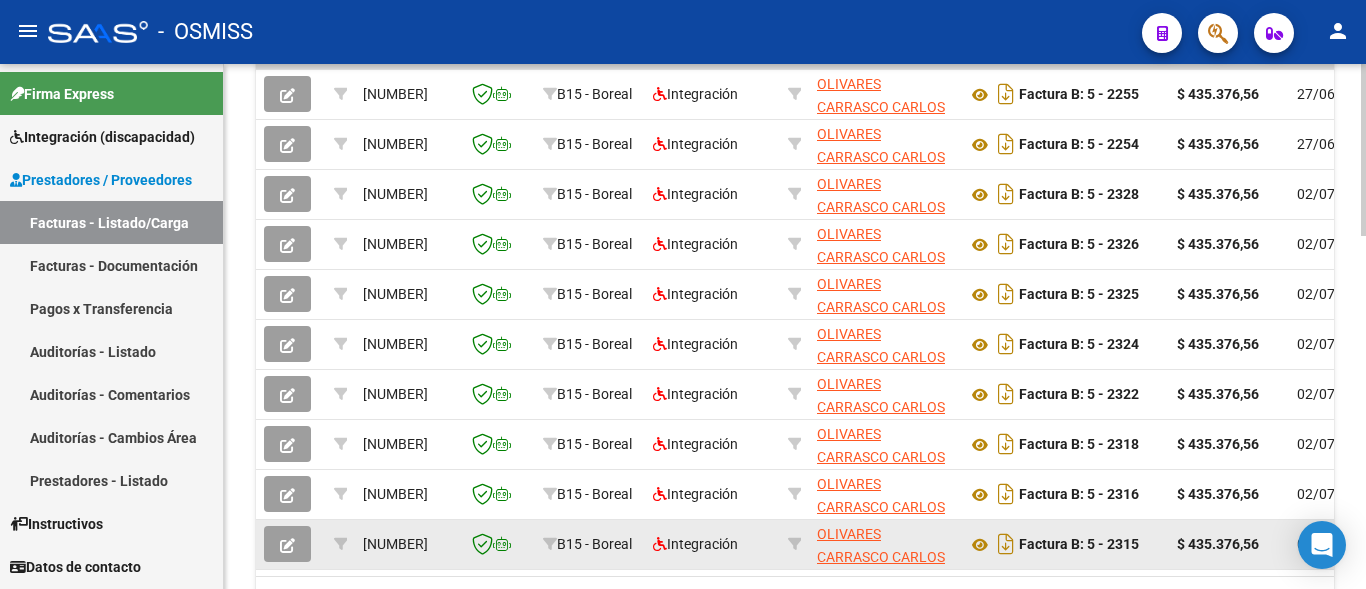 scroll, scrollTop: 1064, scrollLeft: 0, axis: vertical 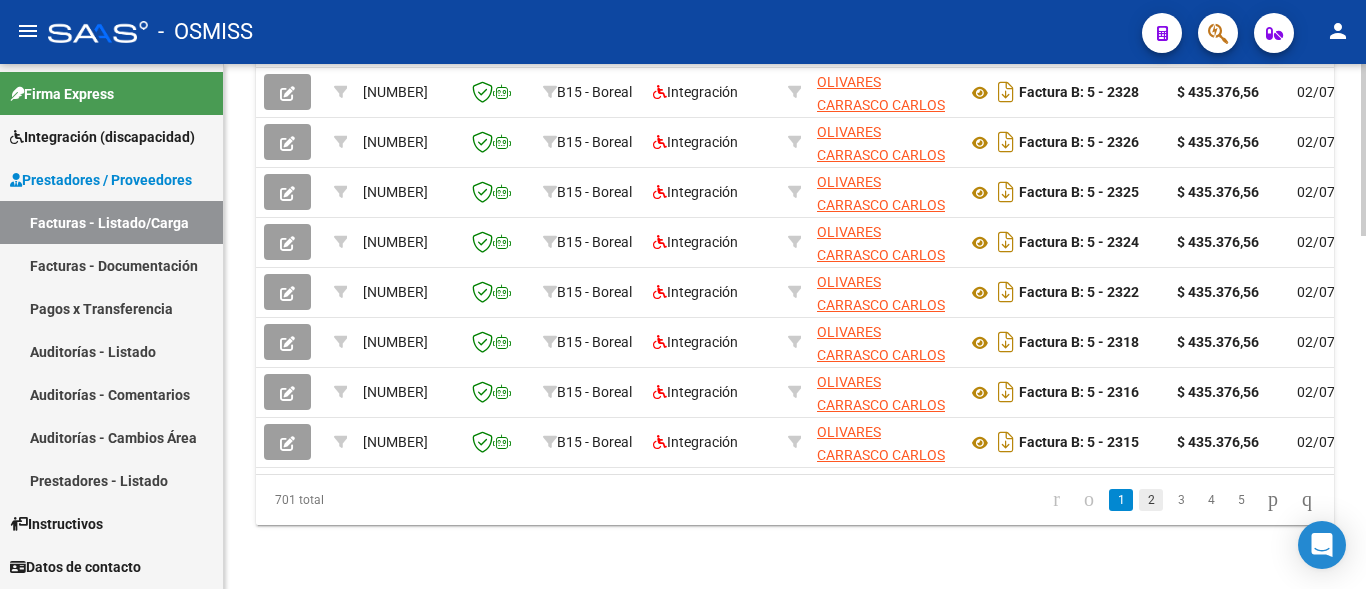 click on "2" 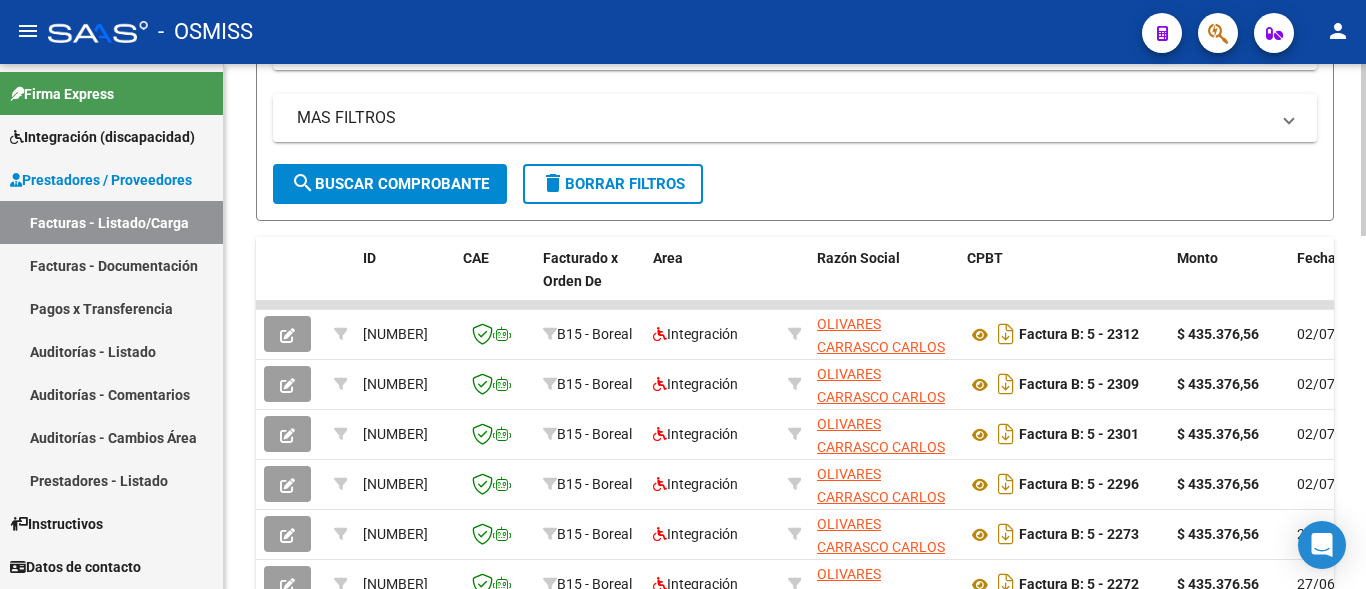scroll, scrollTop: 661, scrollLeft: 0, axis: vertical 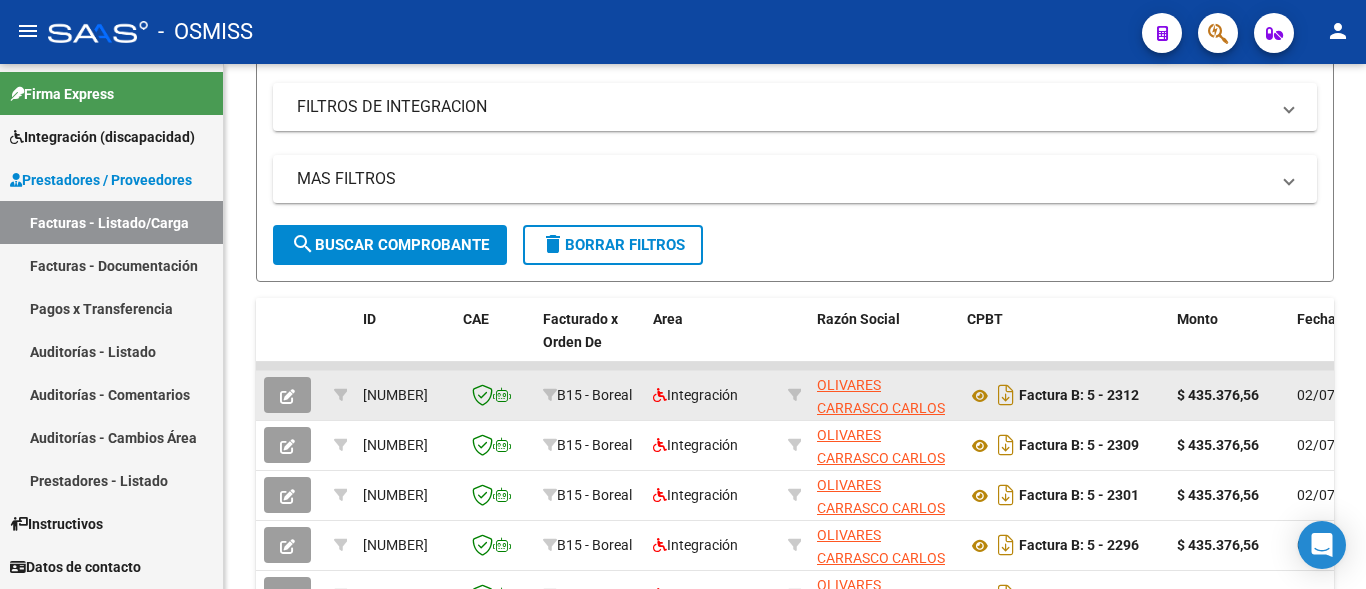 click 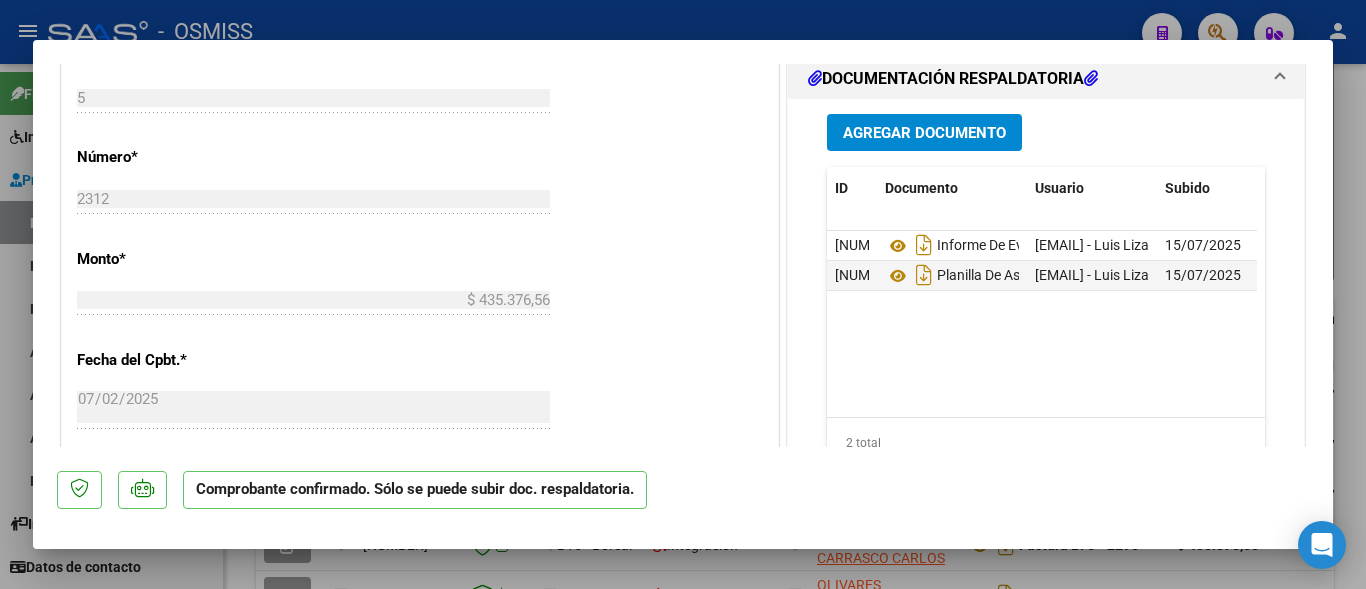 scroll, scrollTop: 1080, scrollLeft: 0, axis: vertical 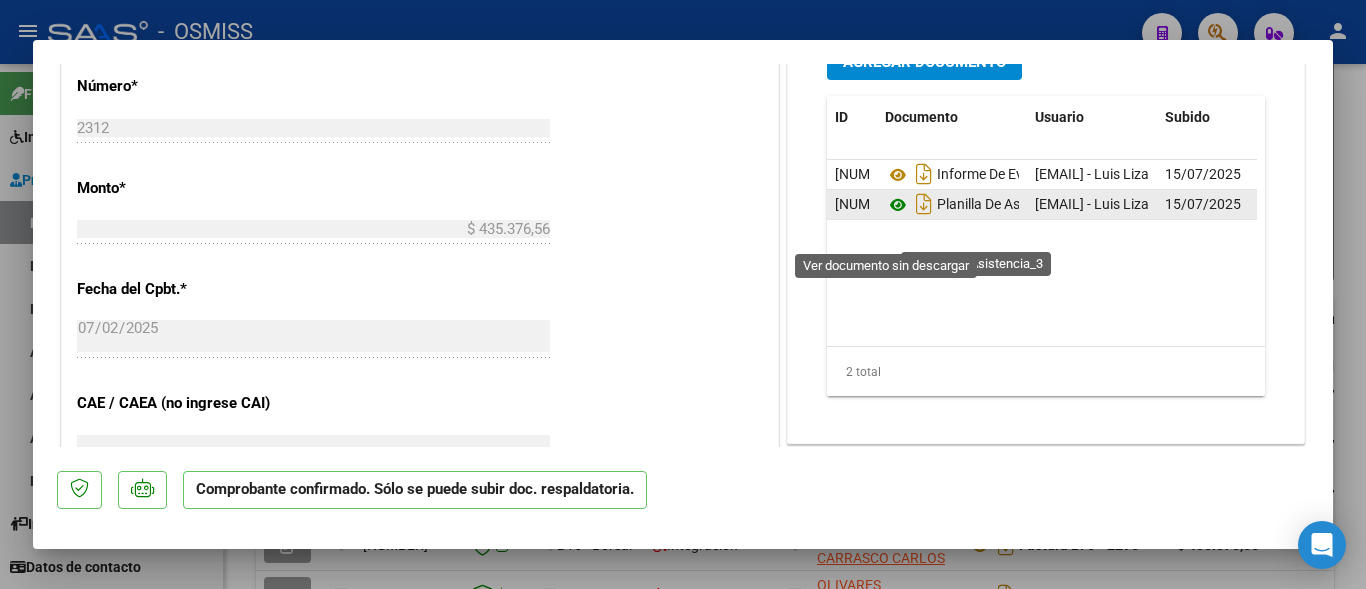 click 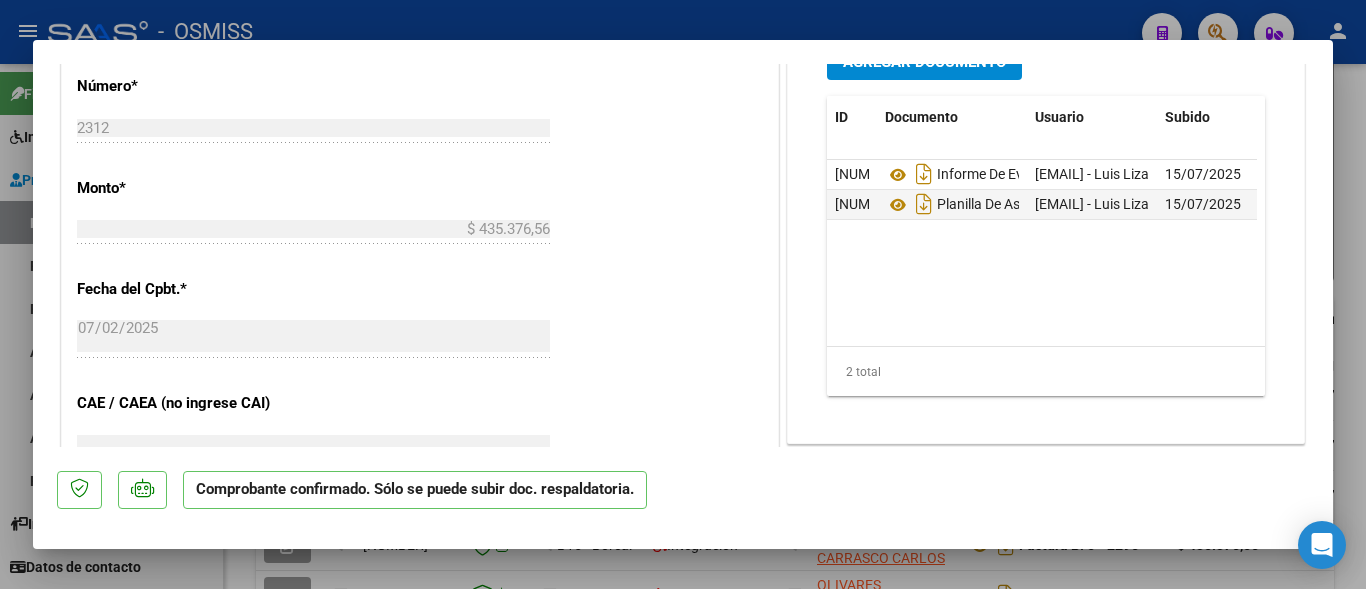 click at bounding box center [683, 294] 